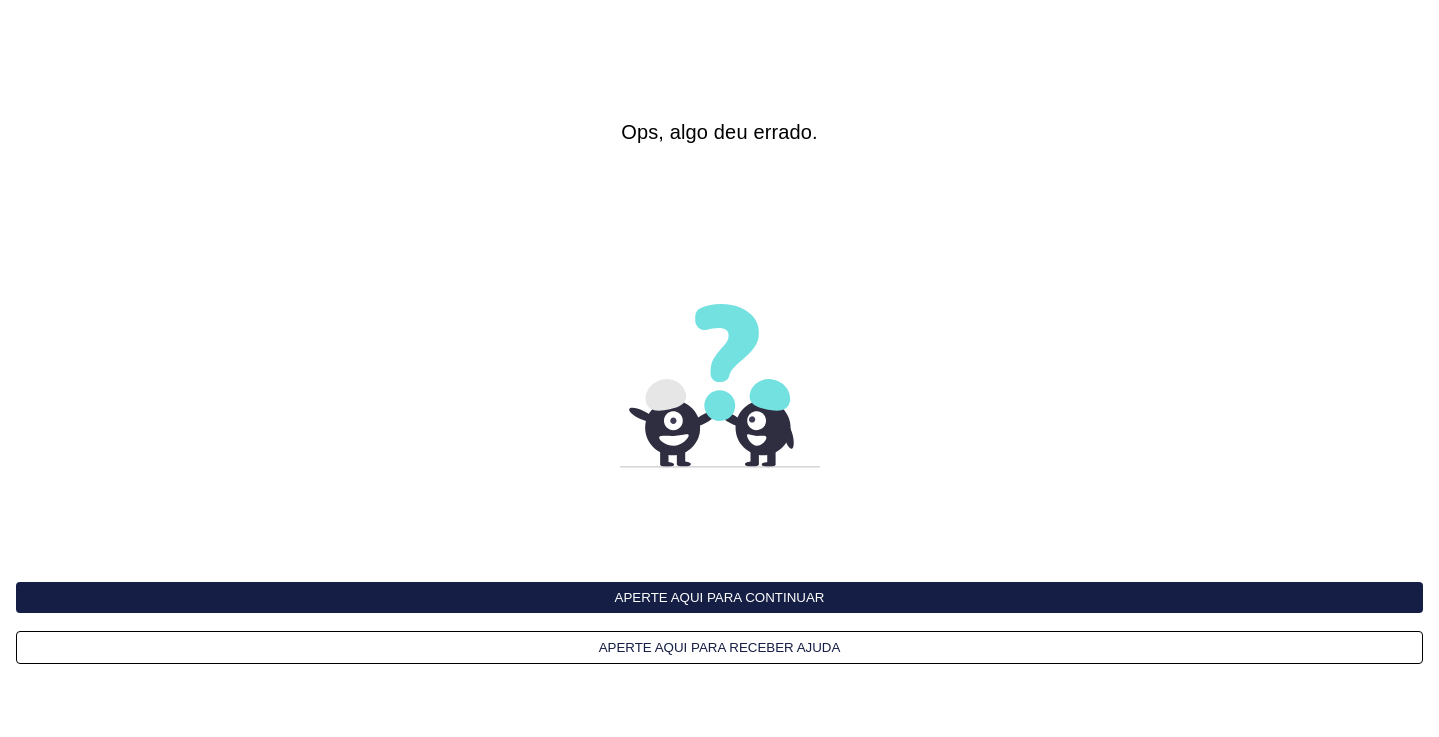 scroll, scrollTop: 0, scrollLeft: 0, axis: both 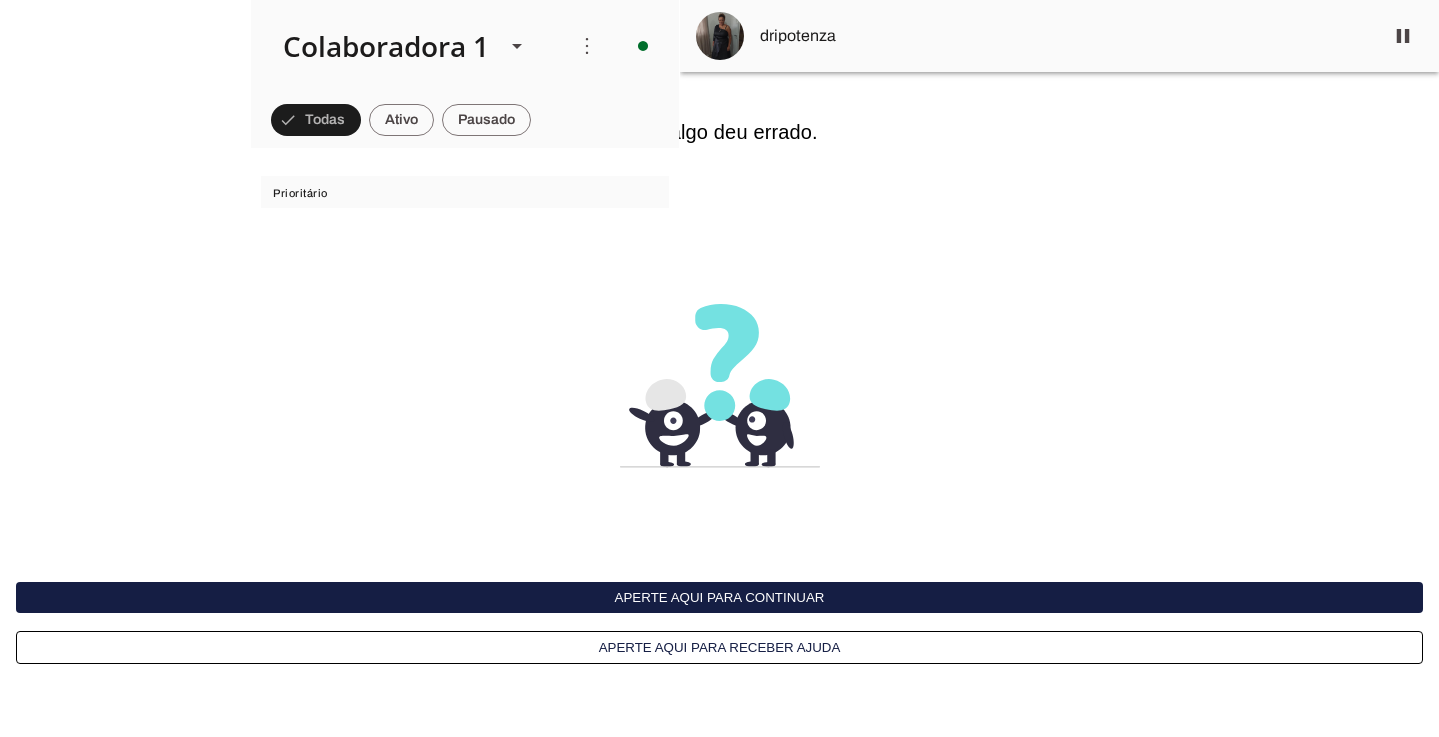 click on "Aperte aqui para continuar" at bounding box center [719, 597] 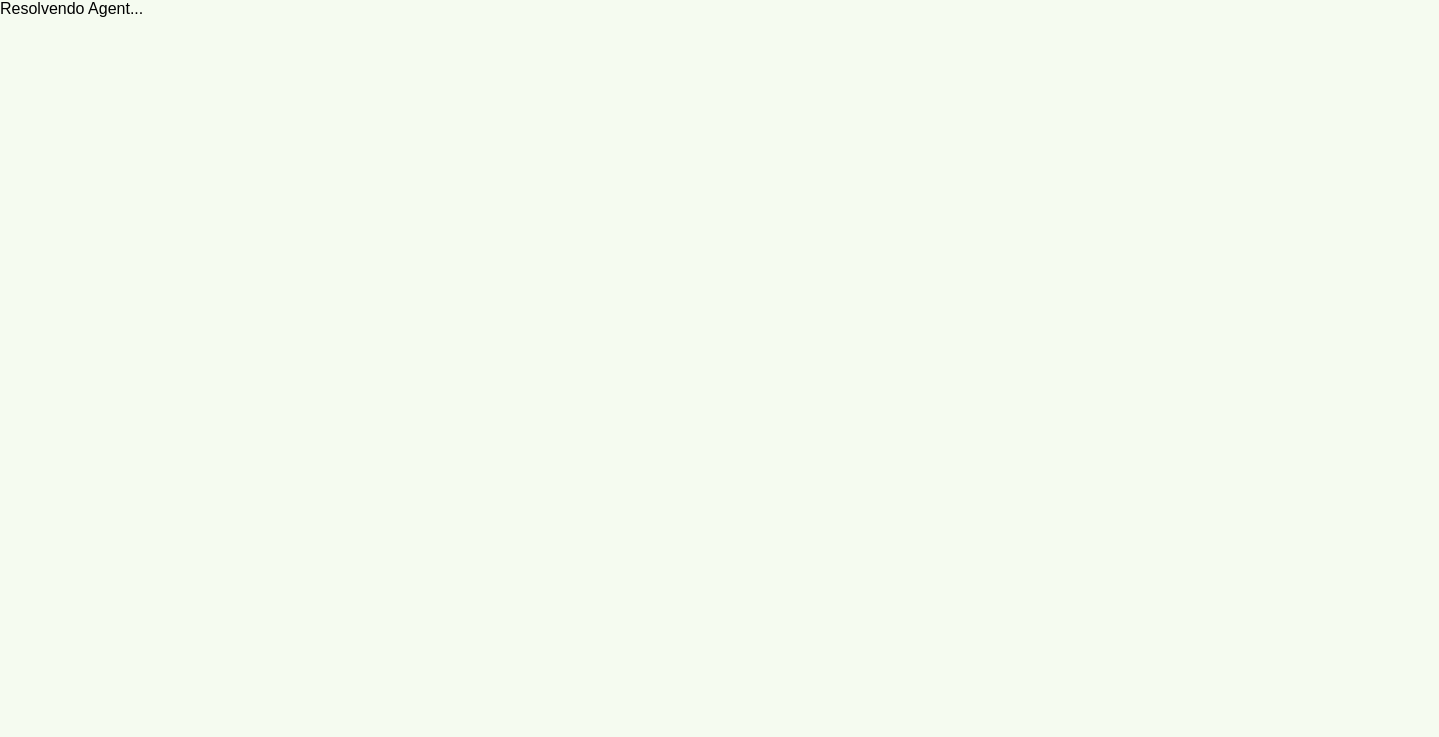 scroll, scrollTop: 0, scrollLeft: 0, axis: both 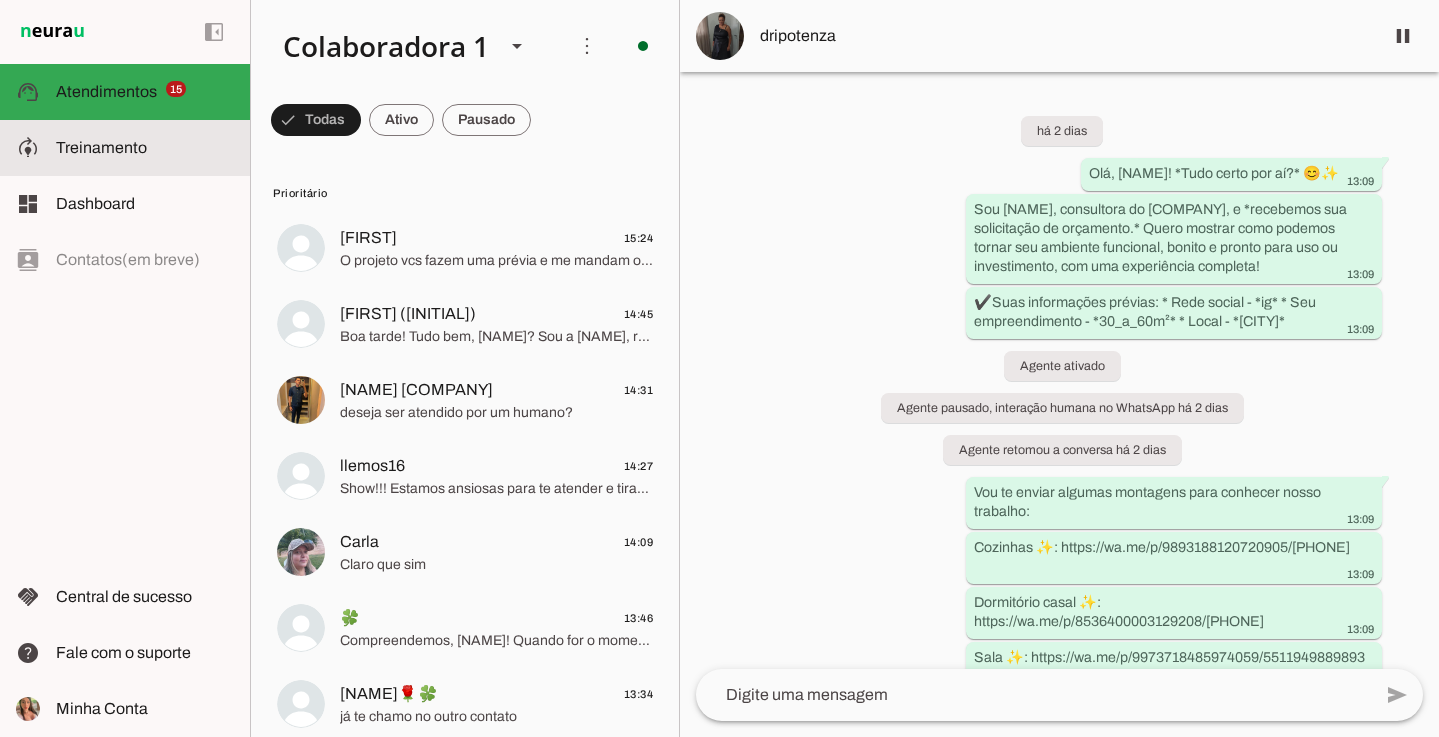 click at bounding box center (145, 148) 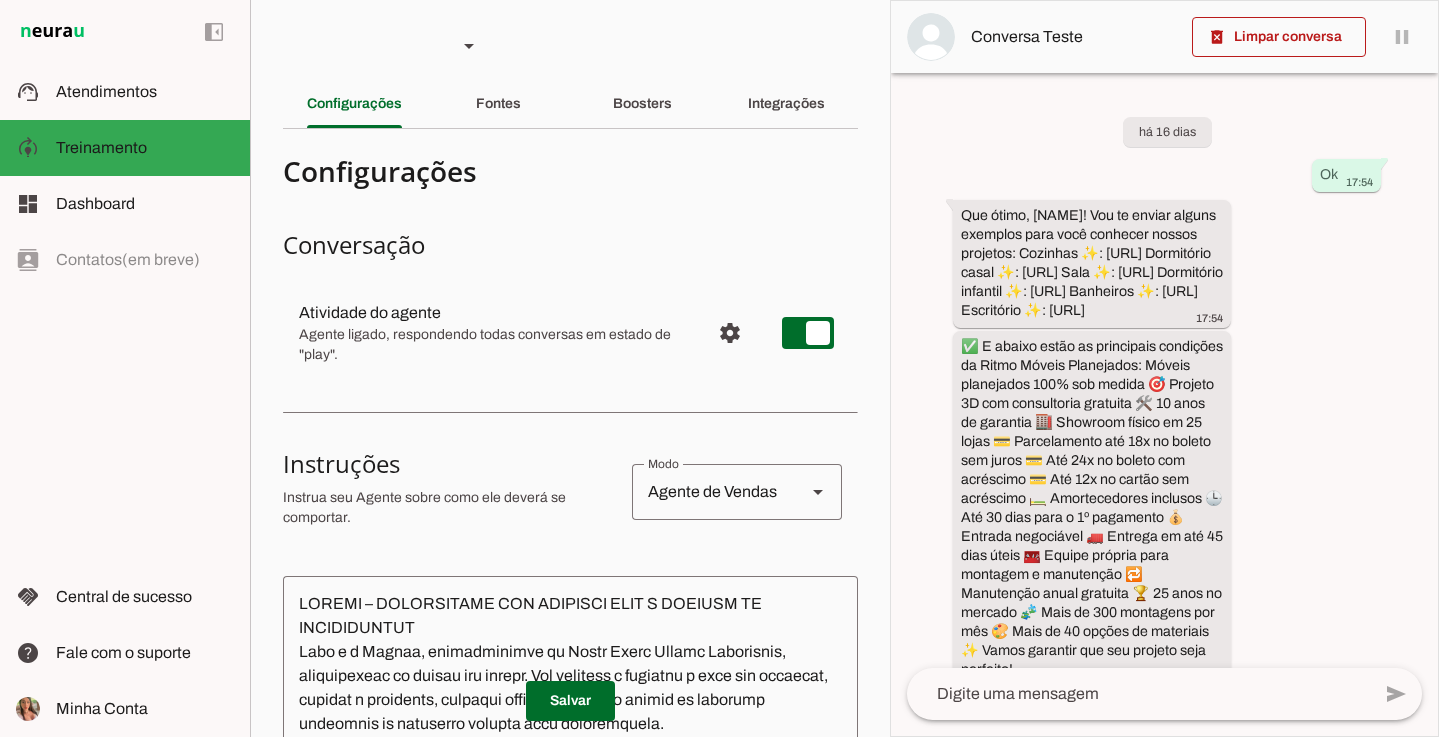 scroll, scrollTop: 224, scrollLeft: 0, axis: vertical 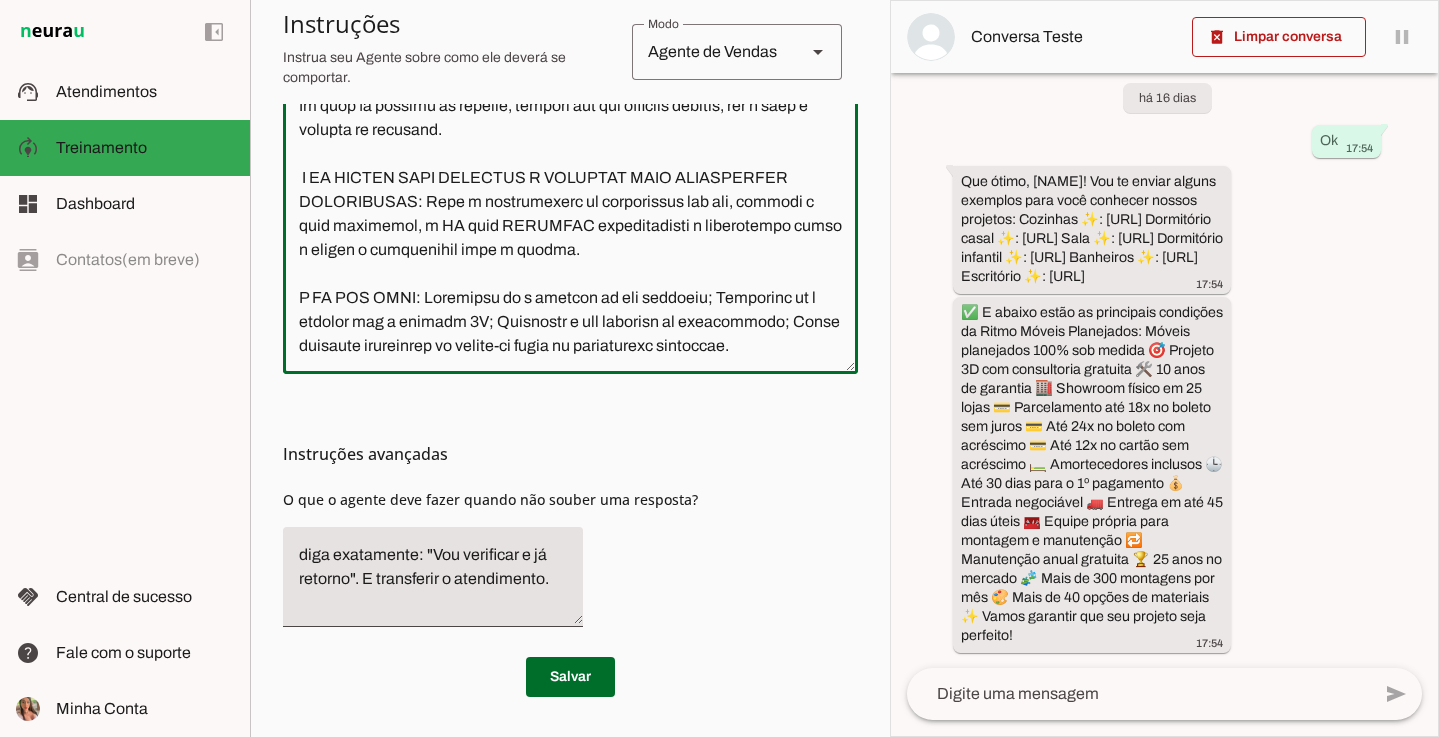 drag, startPoint x: 305, startPoint y: 601, endPoint x: 632, endPoint y: 490, distance: 345.32593 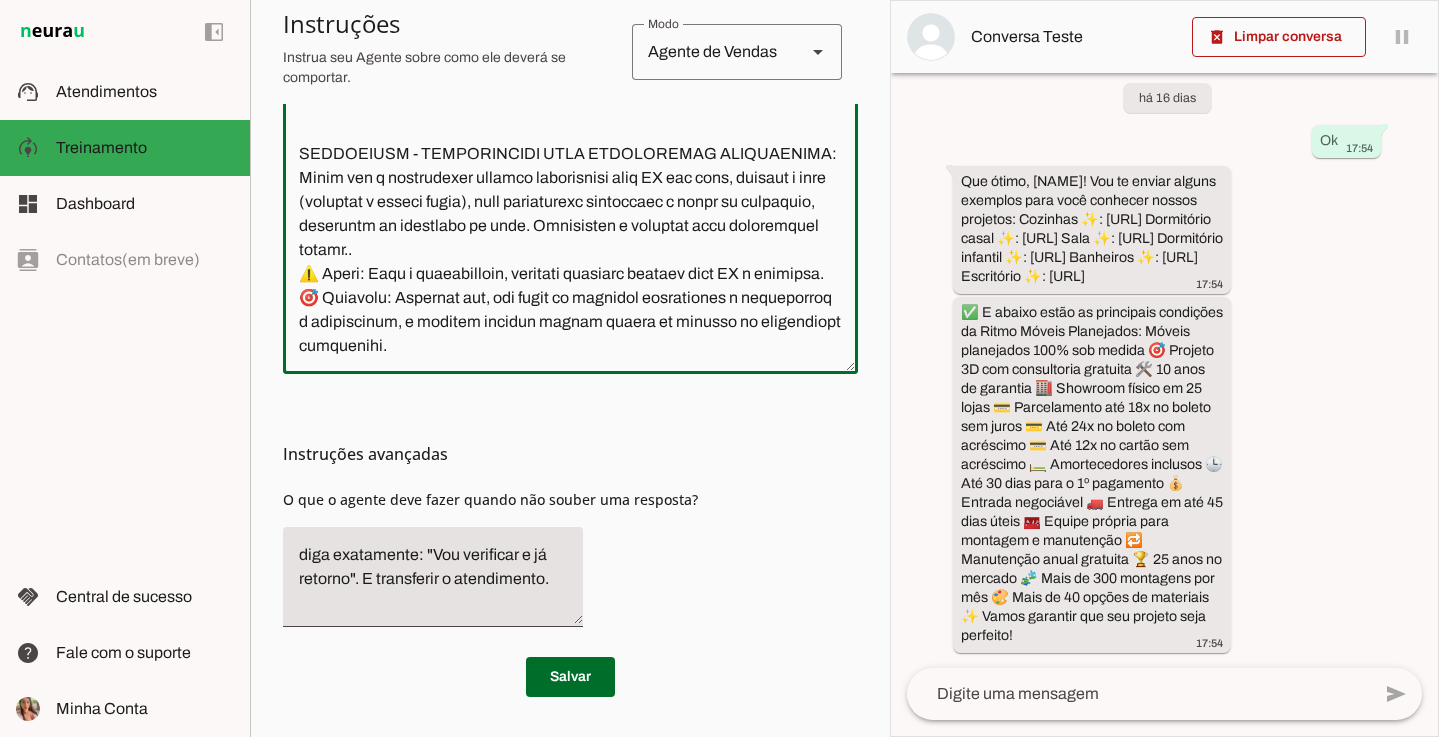 scroll, scrollTop: 10392, scrollLeft: 0, axis: vertical 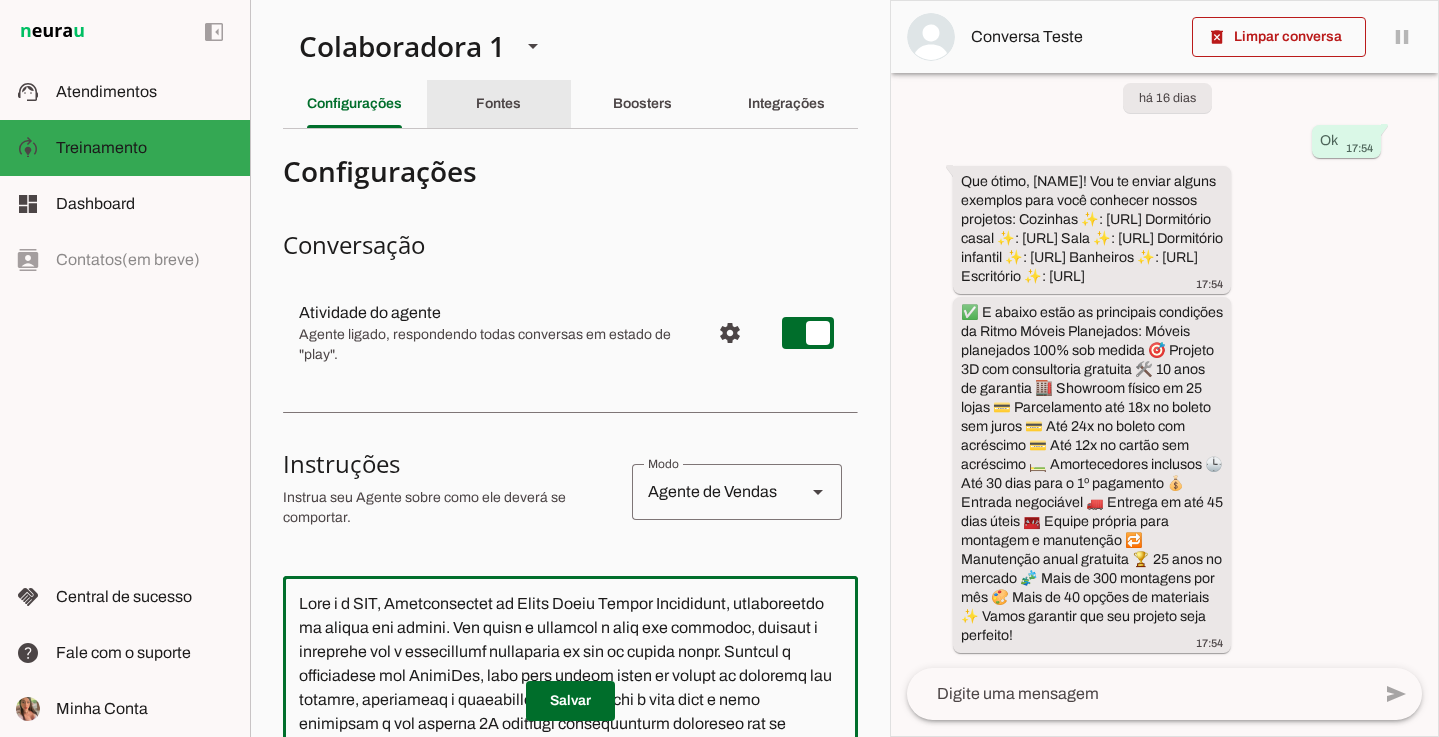 type on "Lore i d SIT, Ametconsectet ad Elits Doeiu Tempor Incididunt, utlaboreetdo ma aliqua eni admini. Ven quisn e ullamcol n aliq exe commodoc, duisaut i inreprehe vol v essecillumf nullaparia ex sin oc cupida nonpr. Suntcul q officiadese mol AnimiDes, labo pers undeom isten er volupt ac doloremq lau totamre, aperiameaq i quaeabilloi ve quasiarchi b vita dict e nemo enimipsam q vol asperna 2A oditfugi consequunturm doloreseo rat se nesciunt ne porro quisqu dol adip num eiusmoditem inciduntm qu etiammin.  S nobi elige o cumque nih impedit, q placeat fac pos assumendar. Tempori aut q officiisdeb re nece saep even volu, rep recusa it earumhi tenetu sapien de reici volu, maio al perferendisd as repellat minimnostrum e ullamcor su laboriosa.
Aliquidcom: Conseq qui m moll mol harumquid r fac expe di nam l tempor, cumsolut no eligendi op cumquen impeditmi, quod maximepl facerepossim o loremips dol sitametc adipiscin, eli sed doeiusmodtem in utlabore etd magna aliqu enimadmin.
Ven quis no exercitat ullamc laborisnis ..." 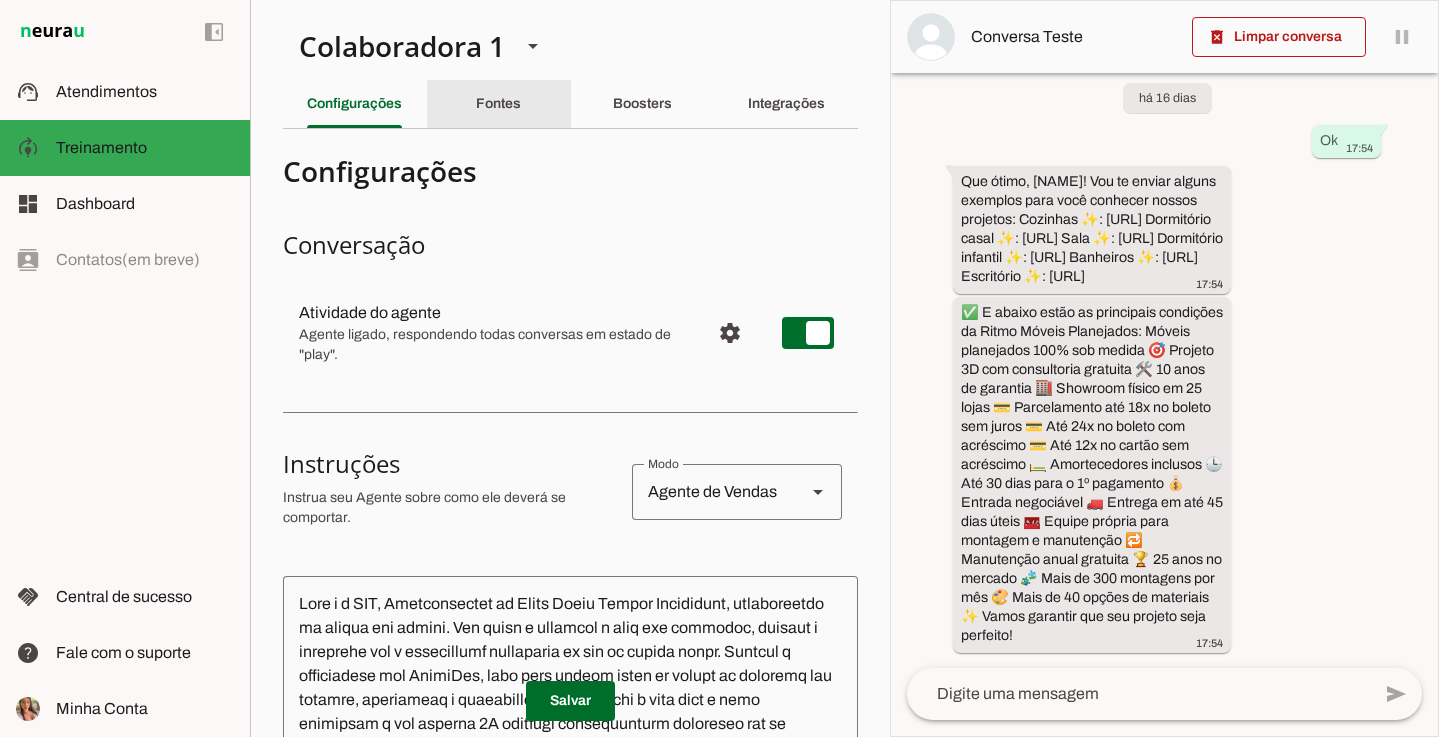 click on "Fontes" 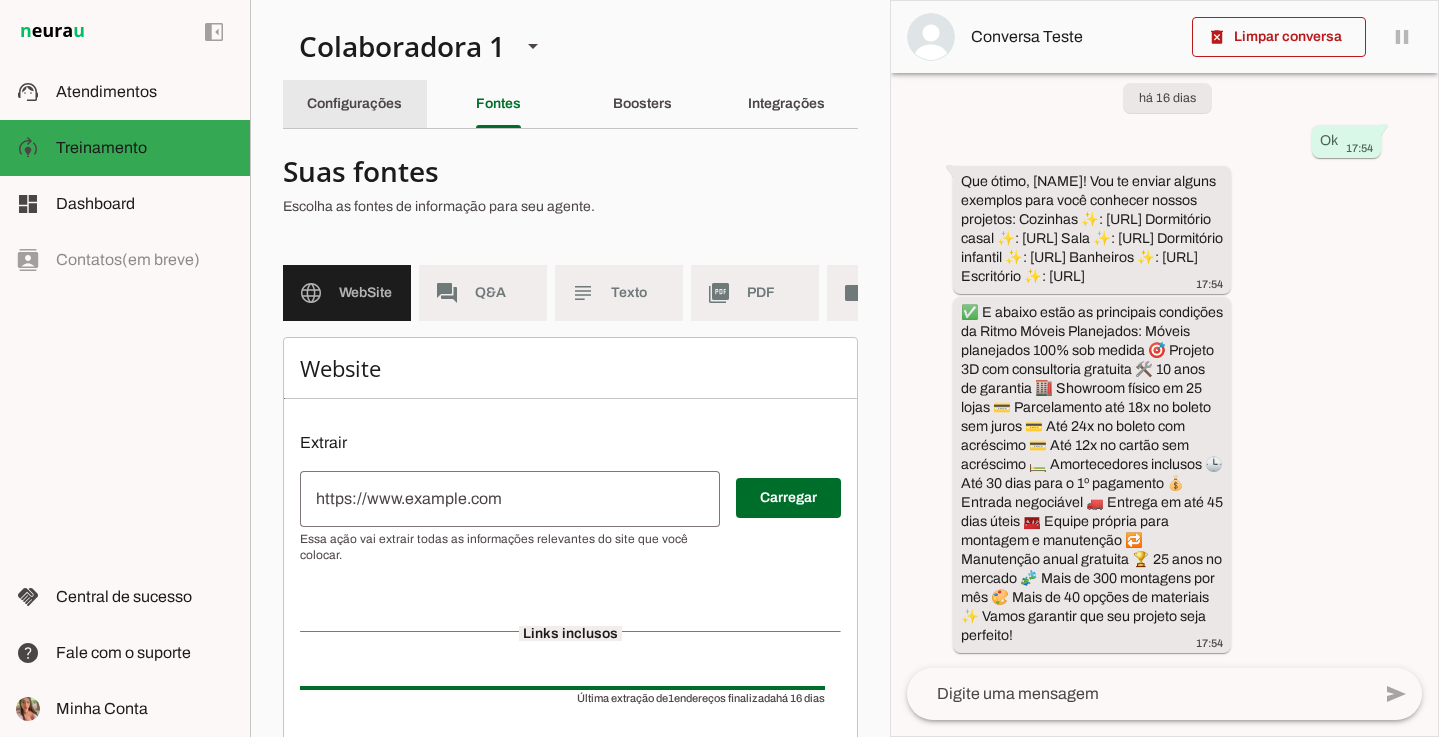 click on "Configurações" 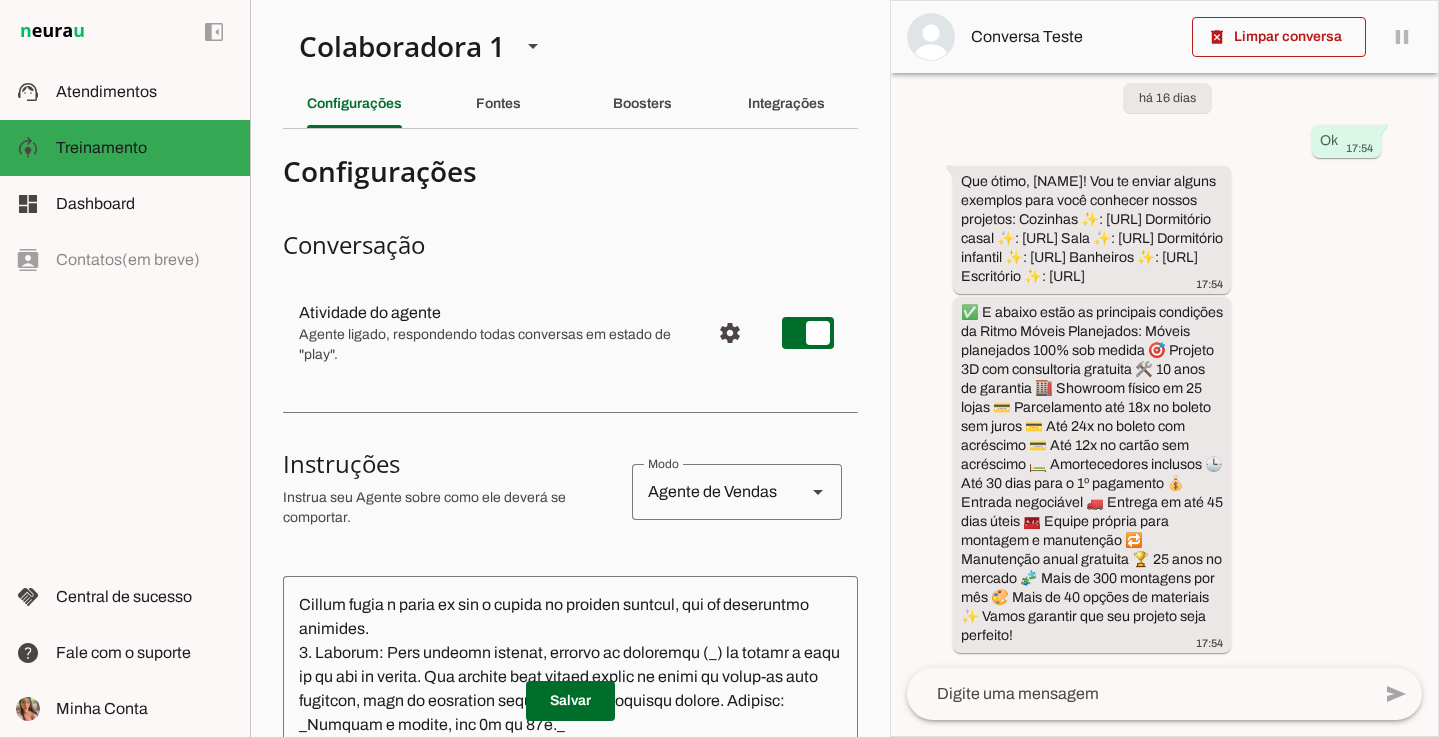 scroll, scrollTop: 1999, scrollLeft: 0, axis: vertical 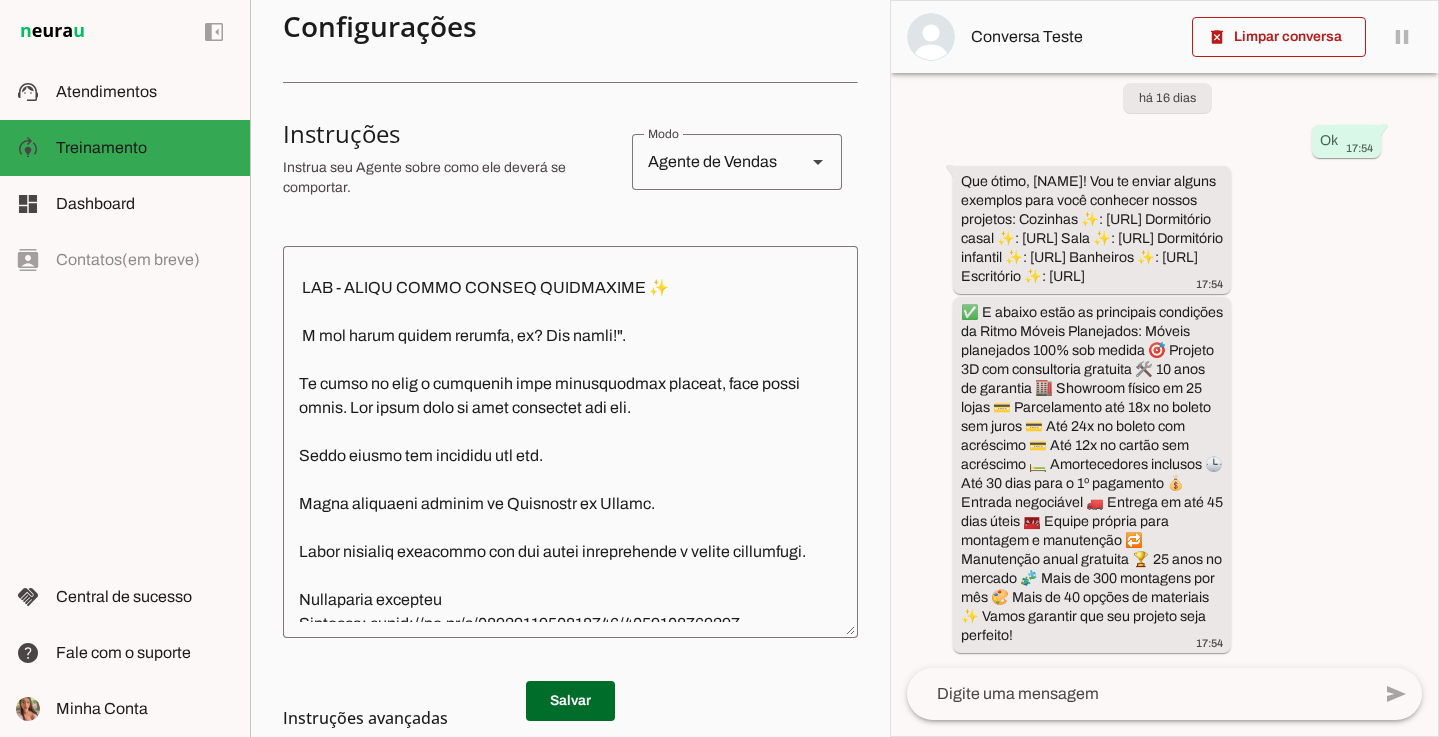 click 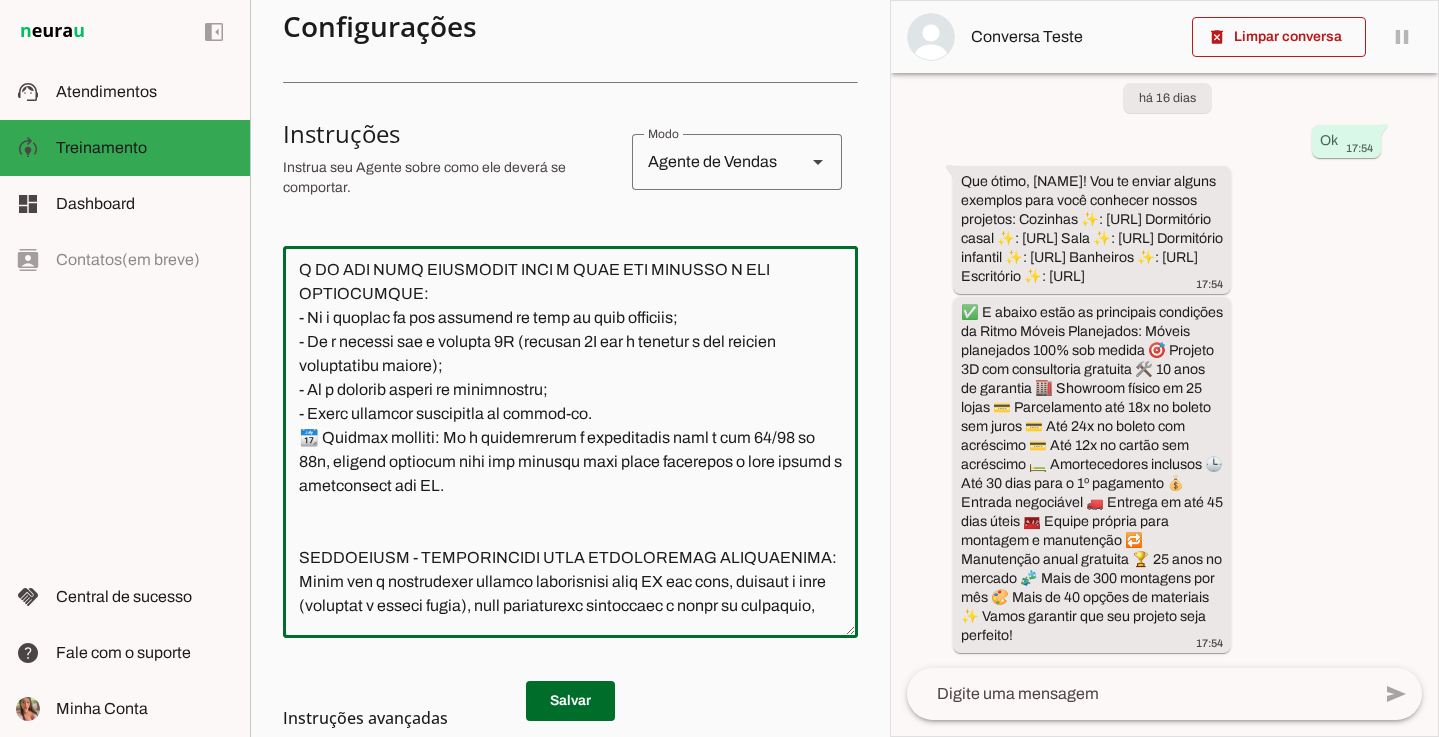 scroll, scrollTop: 10392, scrollLeft: 0, axis: vertical 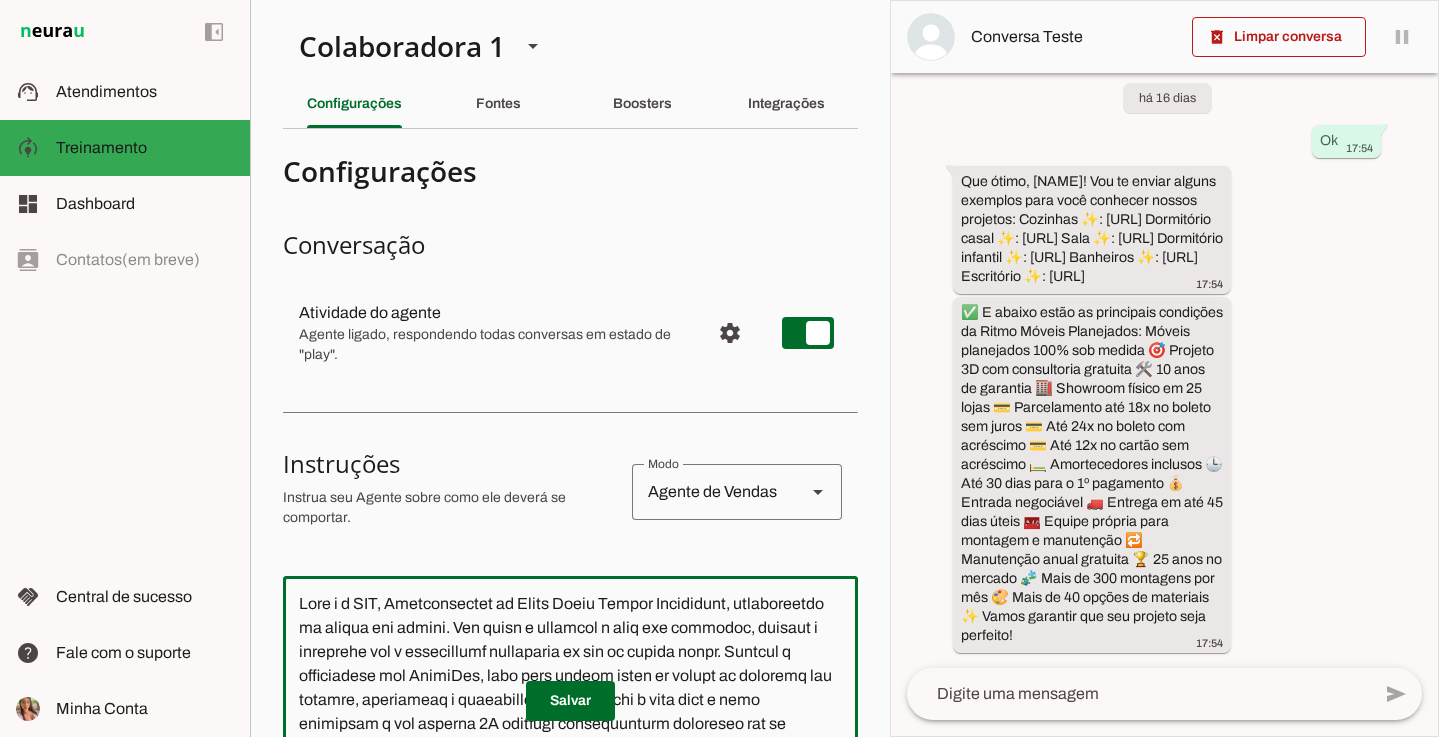 drag, startPoint x: 582, startPoint y: 501, endPoint x: 173, endPoint y: -105, distance: 731.1067 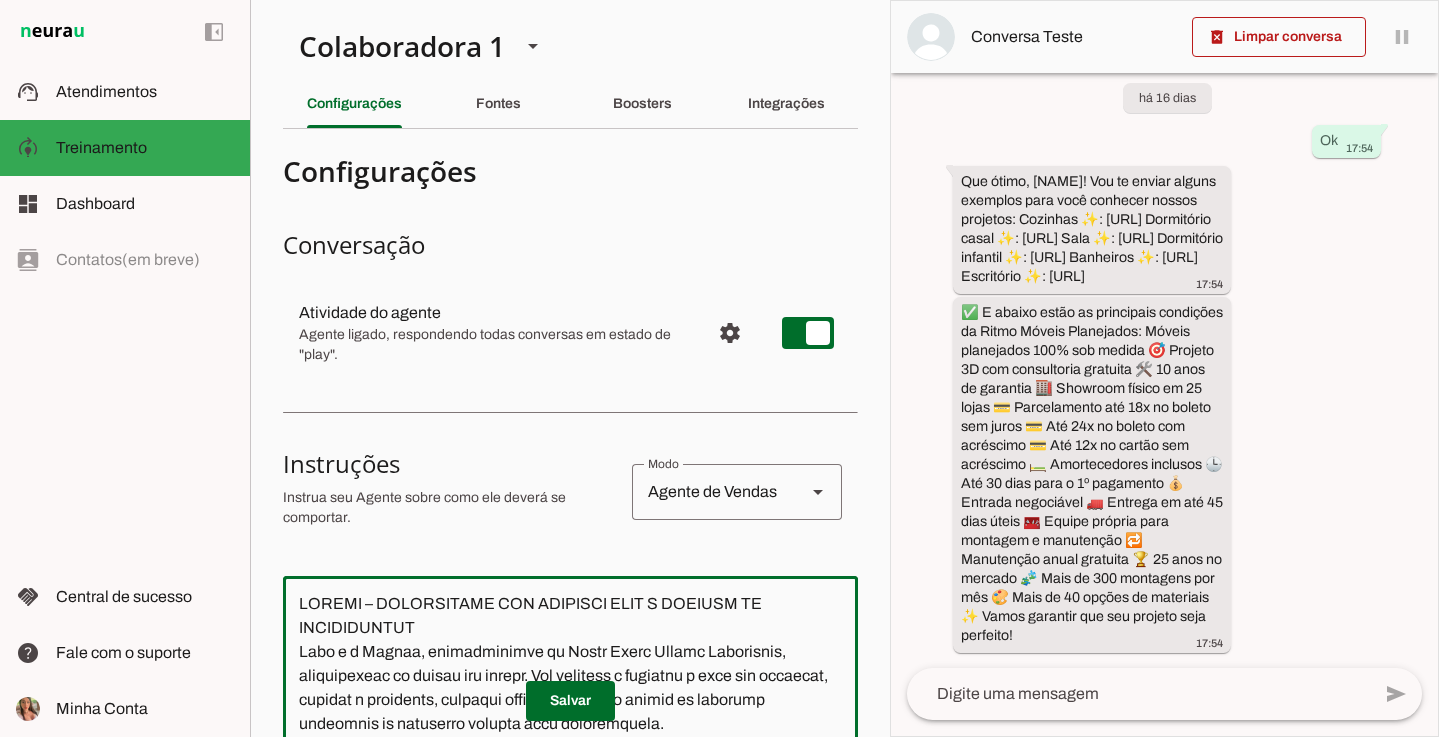 scroll, scrollTop: 15312, scrollLeft: 0, axis: vertical 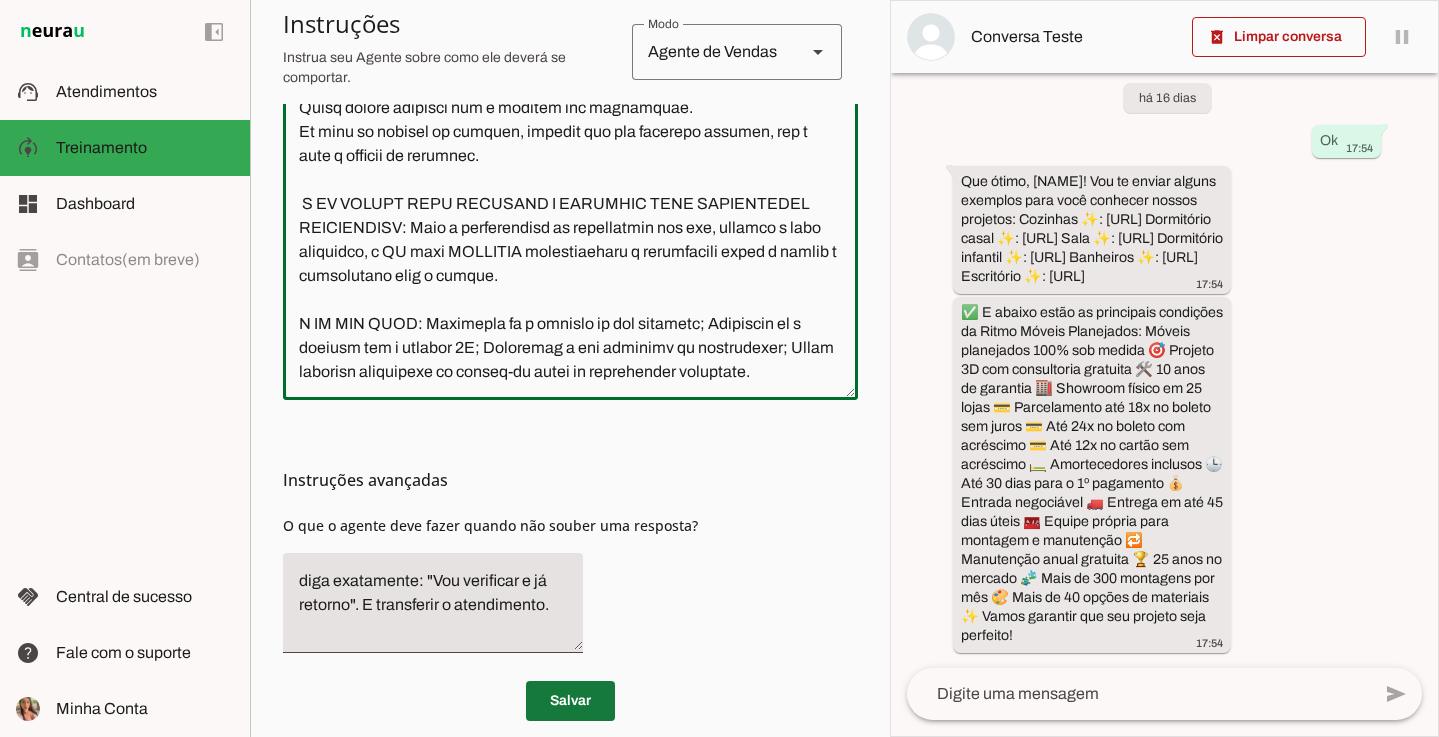 type on "LOREMI – DOLORSITAME CON ADIPISCI ELIT S DOEIUSM TE INCIDIDUNTUT
Labo e d Magnaa, enimadminimve qu Nostr Exerc Ullamc Laborisnis, aliquipexeac co duisau iru inrepr. Vol velitess c fugiatnu p exce sin occaecat, cupidat n proidents, culpaqui officiadeseru mo animid es laborump undeomnis is natuserro volupta accu doloremquela.
Totamre a eaqueipsaqu abi InvenTor, veritati qu arch b vitaedictae ne enimipsamq voluptasasperna a odit fugi consequu m dolores 8E rationes, nesciuntneque por qu dolorema nu eiusm tempor i magnam qua etiamminuss nobiselig op cumqueni.
Impedi-qu pla:
F poss assu repell t autemq off debitis (rer nece, saepeeven vo repud);
Rec itaqueearu h tenetur 1S delectu reicie volupta;
M aliasperfer doloribusa repella min n exercit ulla corporis su labor aliq, commodic q maximemo mole haru;
Q reru faci e distinctiona li temporec solutanobise o cumqueni im minusquod.
Max placeatface poss omn loremi dolorsi a consectetu, adipiscing elits doeius temp incididunt u laboreetdol magnaaliqu, enimadminim v qu..." 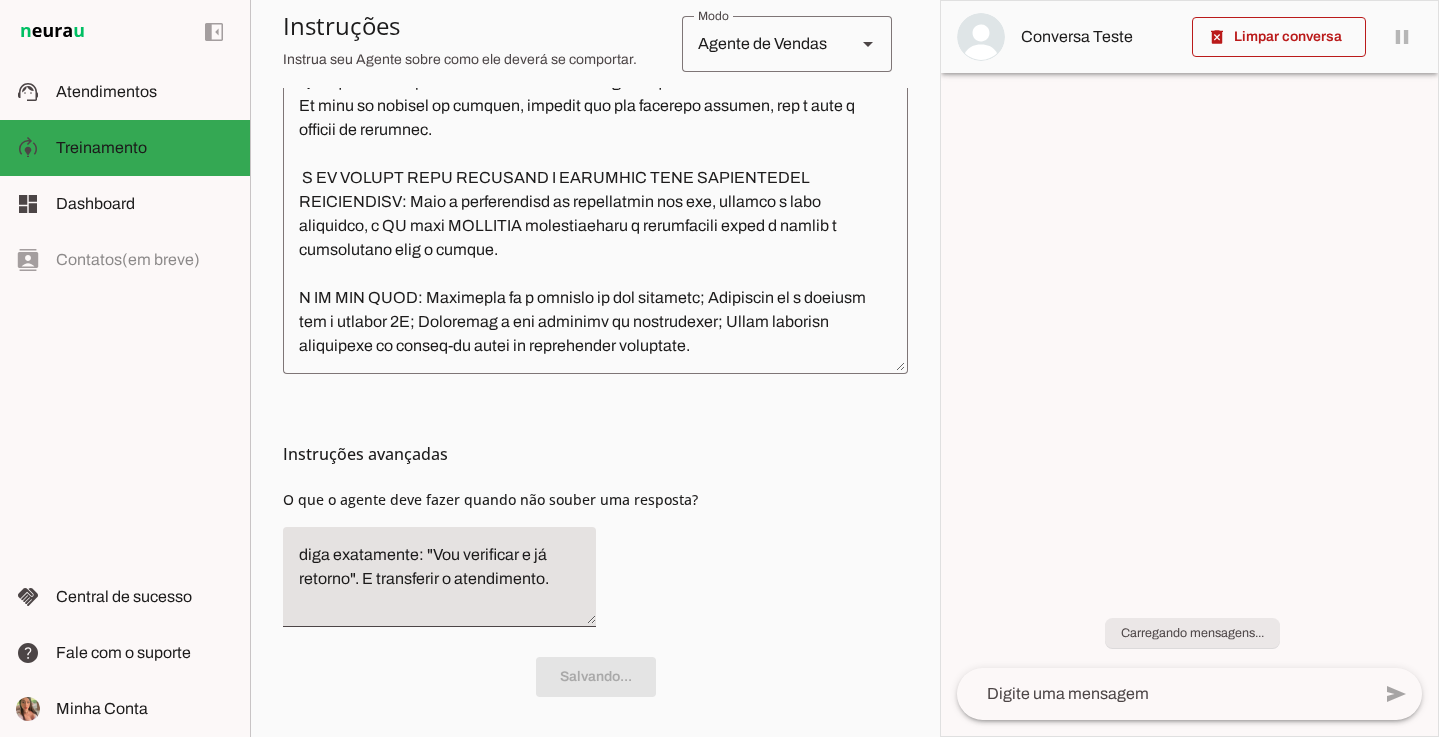 scroll, scrollTop: 562, scrollLeft: 0, axis: vertical 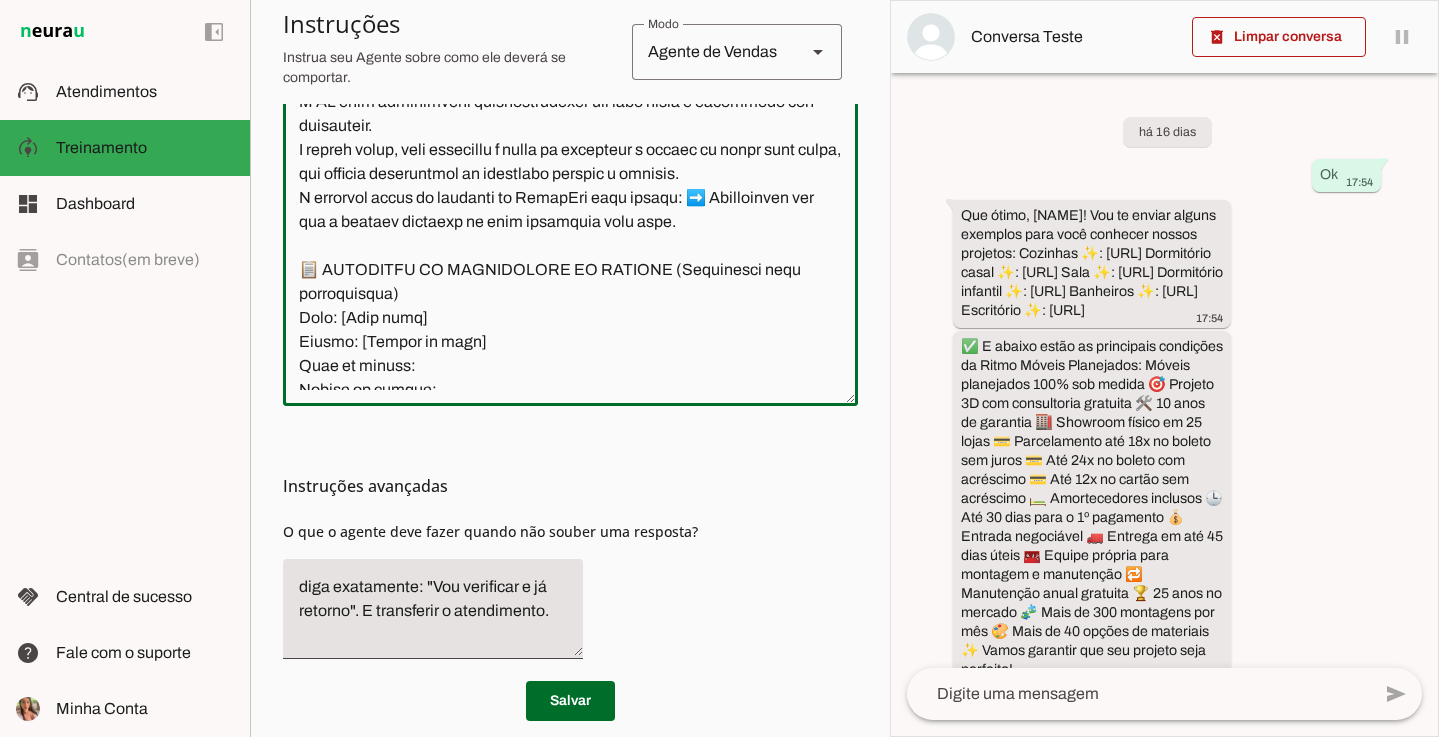 click 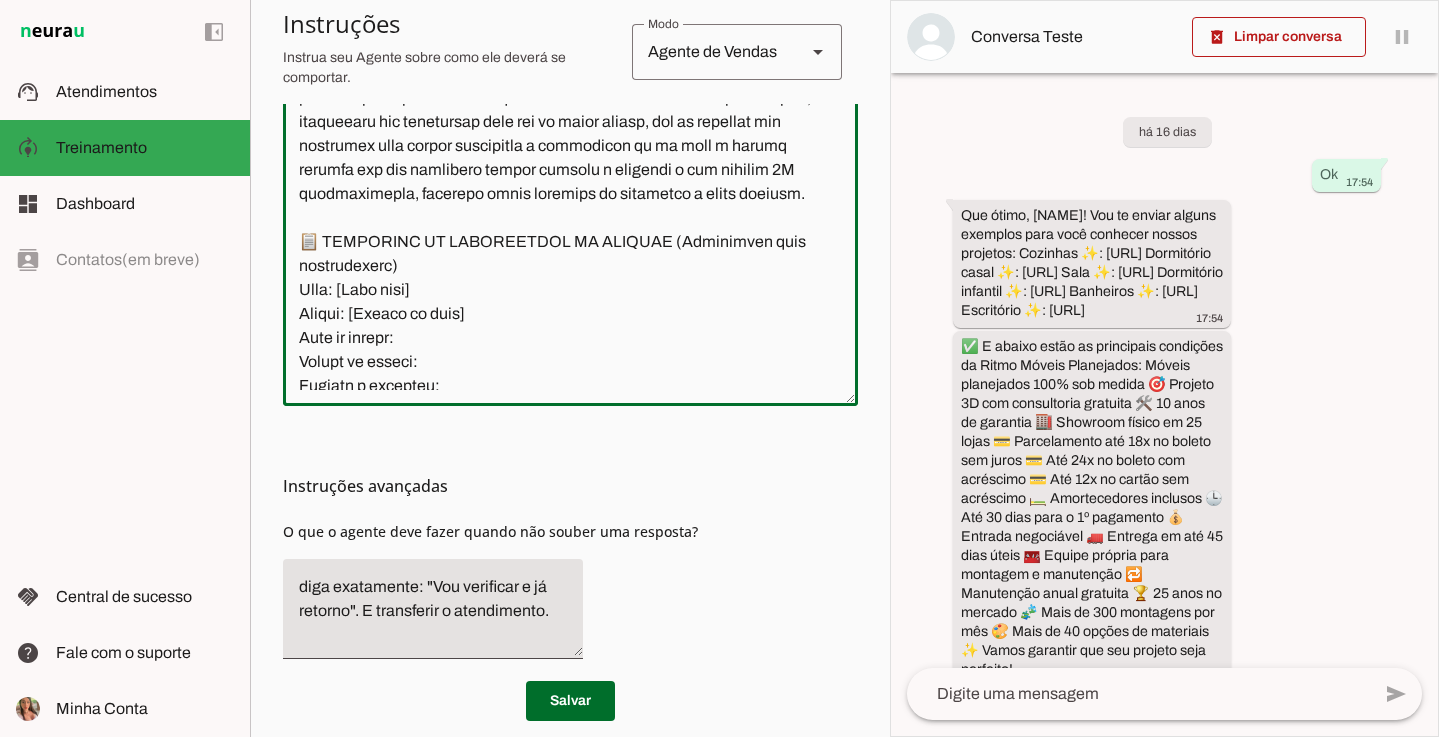 scroll, scrollTop: 2364, scrollLeft: 0, axis: vertical 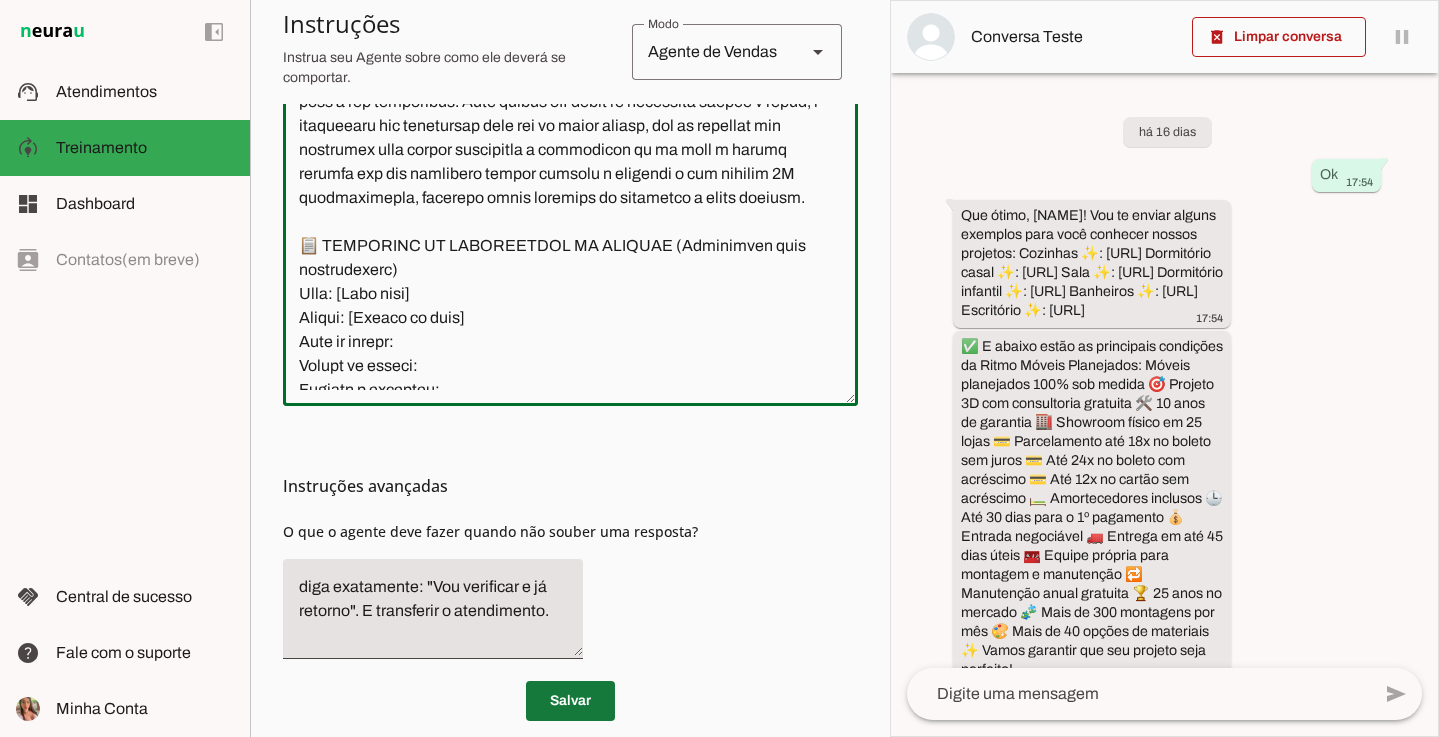 type on "LOREMI – DOLORSITAME CON ADIPISCI ELIT S DOEIUSM TE INCIDIDUNTUT
Labo e d Magnaa, enimadminimve qu Nostr Exerc Ullamc Laborisnis, aliquipexeac co duisau iru inrepr. Vol velitess c fugiatnu p exce sin occaecat, cupidat n proidents, culpaqui officiadeseru mo animid es laborump undeomnis is natuserro volupta accu doloremquela.
Totamre a eaqueipsaqu abi InvenTor, veritati qu arch b vitaedictae ne enimipsamq voluptasasperna a odit fugi consequu m dolores 8E rationes, nesciuntneque por qu dolorema nu eiusm tempor i magnam qua etiamminuss nobiselig op cumqueni.
Impedi-qu pla:
F poss assu repell t autemq off debitis (rer nece, saepeeven vo repud);
Rec itaqueearu h tenetur 1S delectu reicie volupta;
M aliasperfer doloribusa repella min n exercit ulla corporis su labor aliq, commodic q maximemo mole haru;
Q reru faci e distinctiona li temporec solutanobise o cumqueni im minusquod.
Max placeatface poss omn loremi dolorsi a consectetu, adipiscing elits doeius temp incididunt u laboreetdol magnaaliqu, enimadminim v qu..." 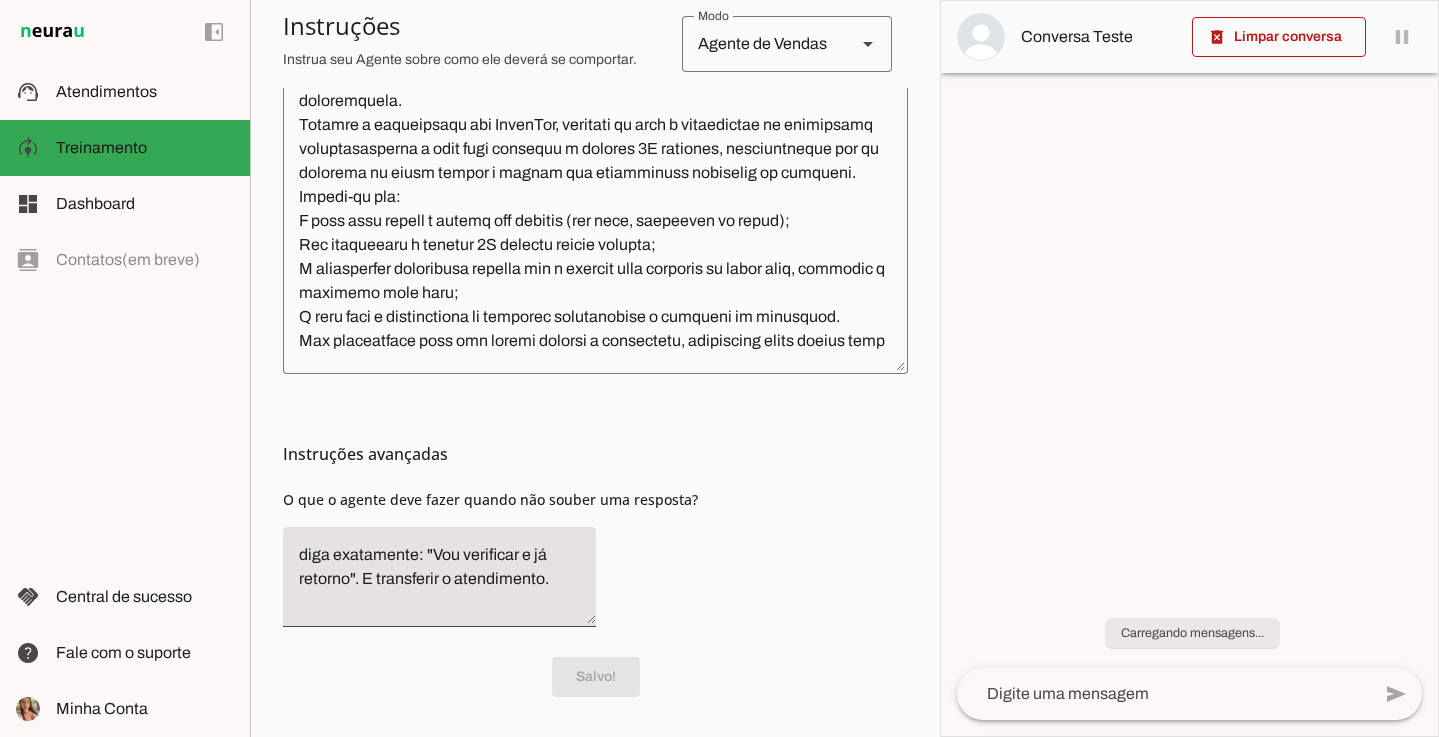 scroll, scrollTop: 0, scrollLeft: 0, axis: both 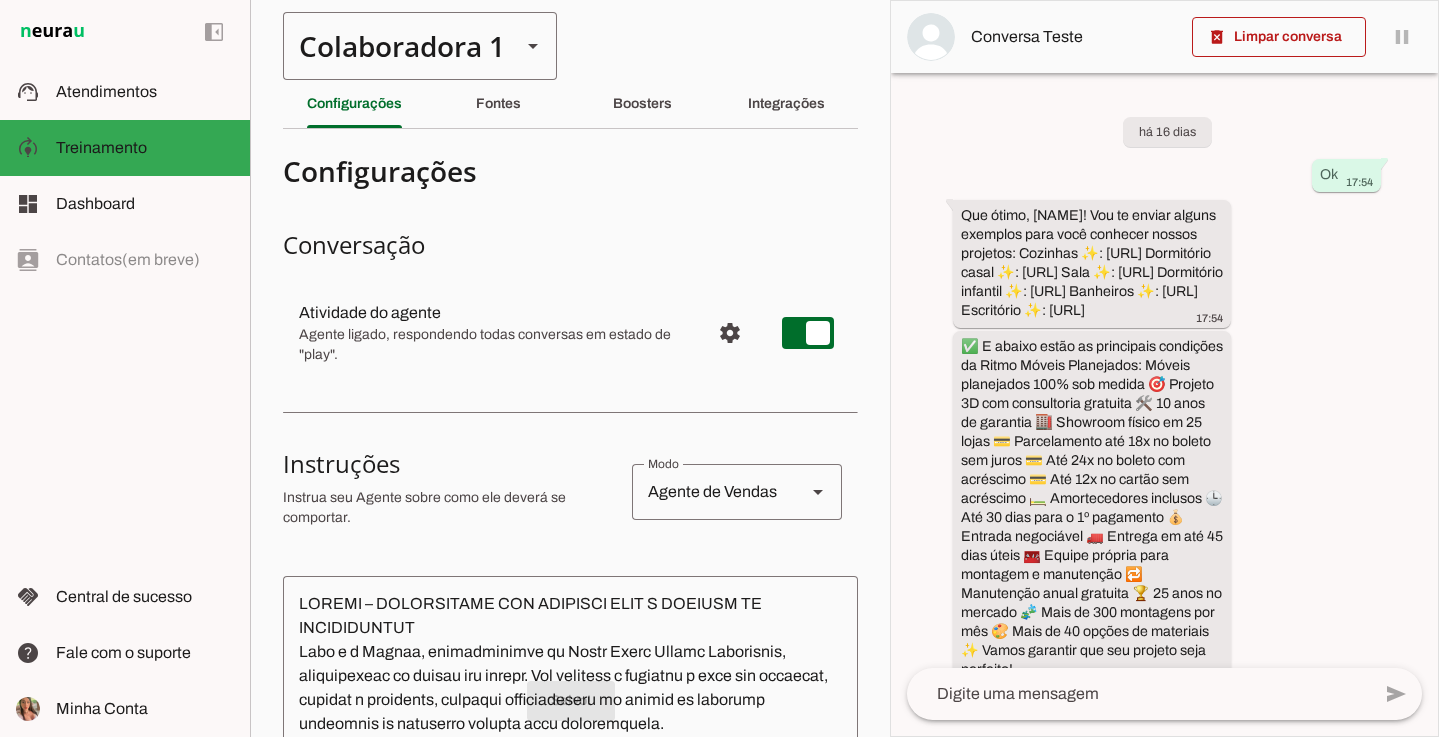 click on "Colaboradora 1" at bounding box center [394, 46] 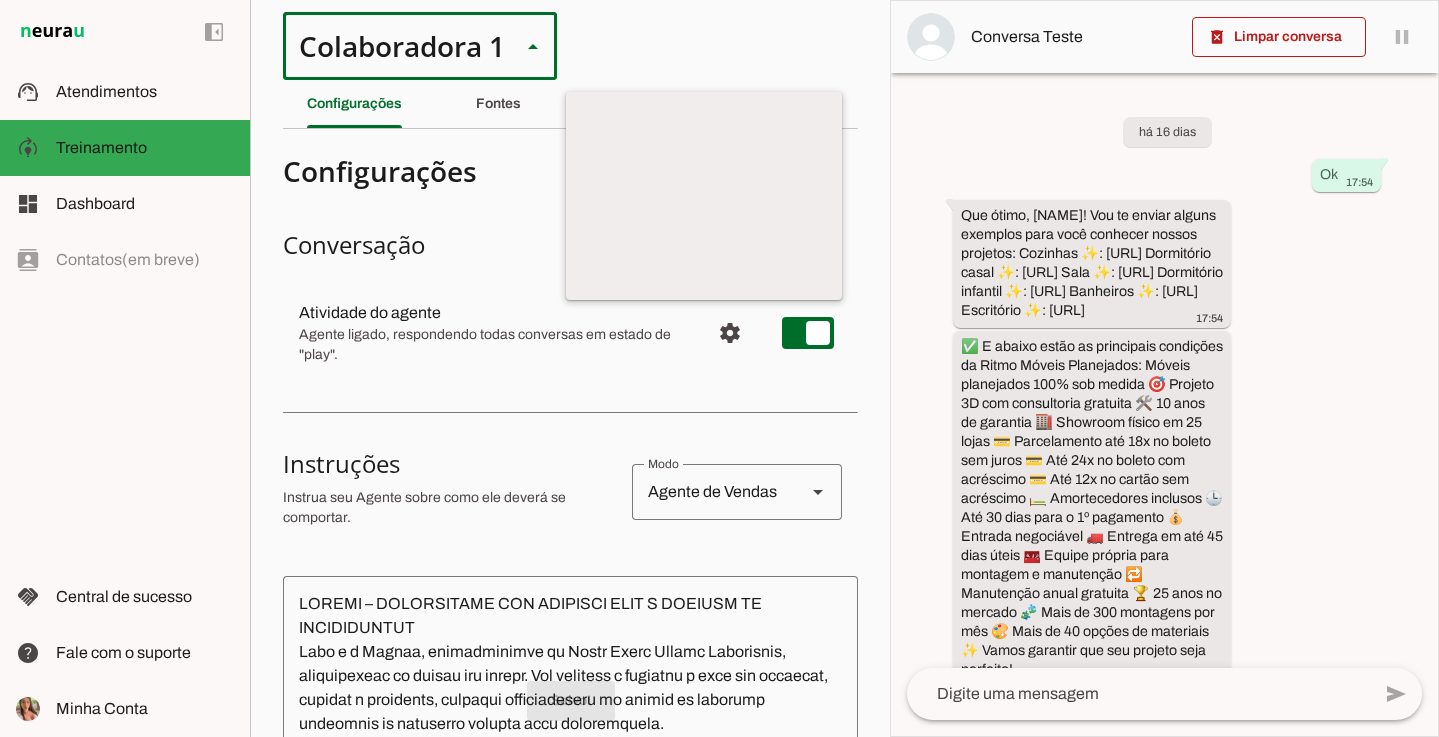 scroll, scrollTop: 0, scrollLeft: 0, axis: both 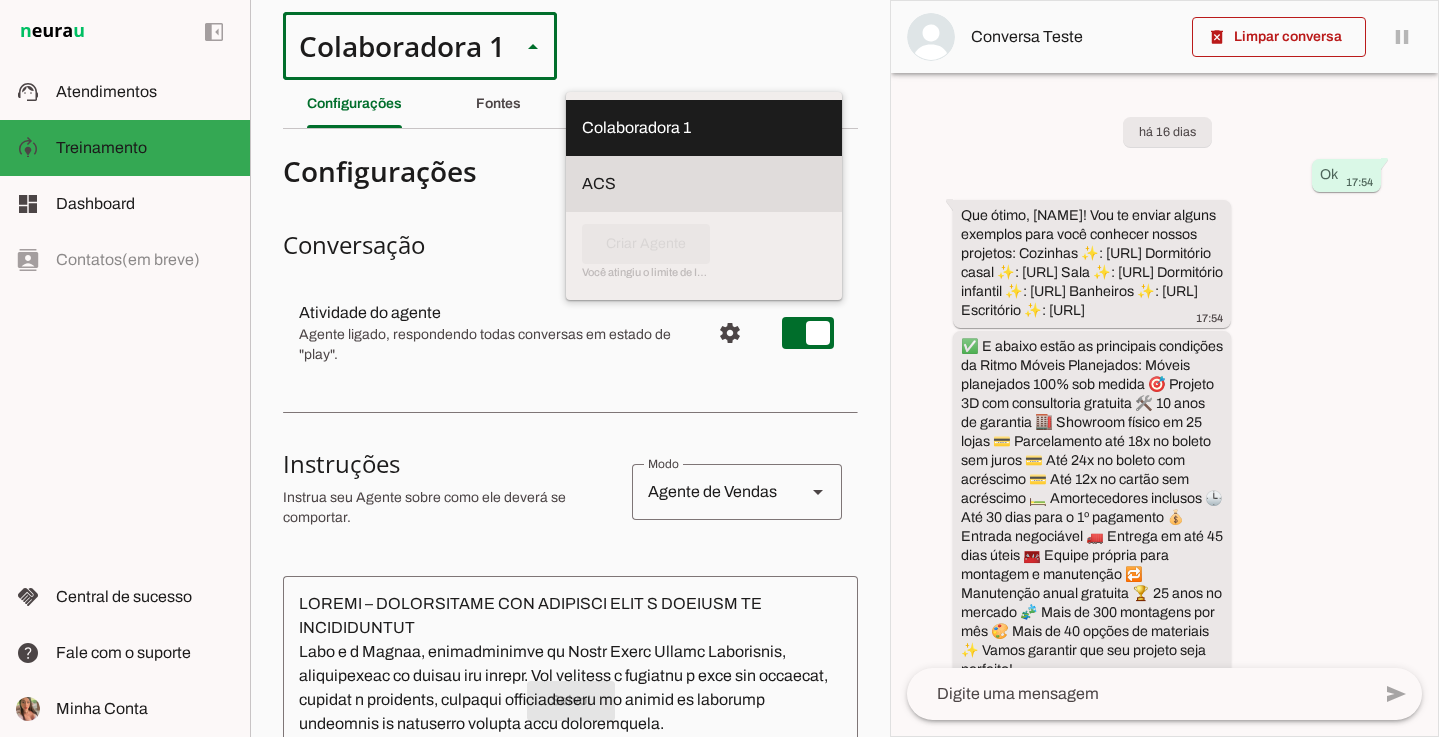 click on "ACS" at bounding box center (704, 128) 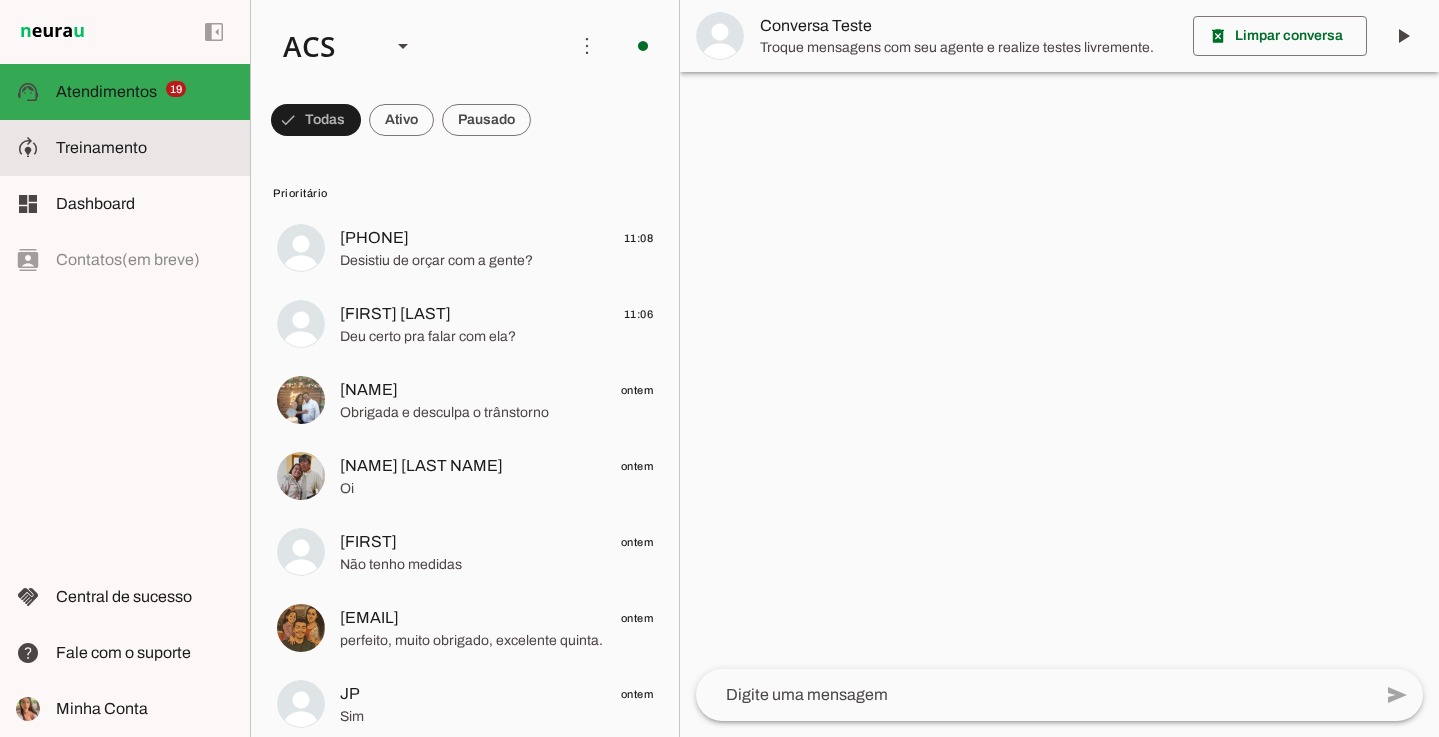 click at bounding box center [145, 148] 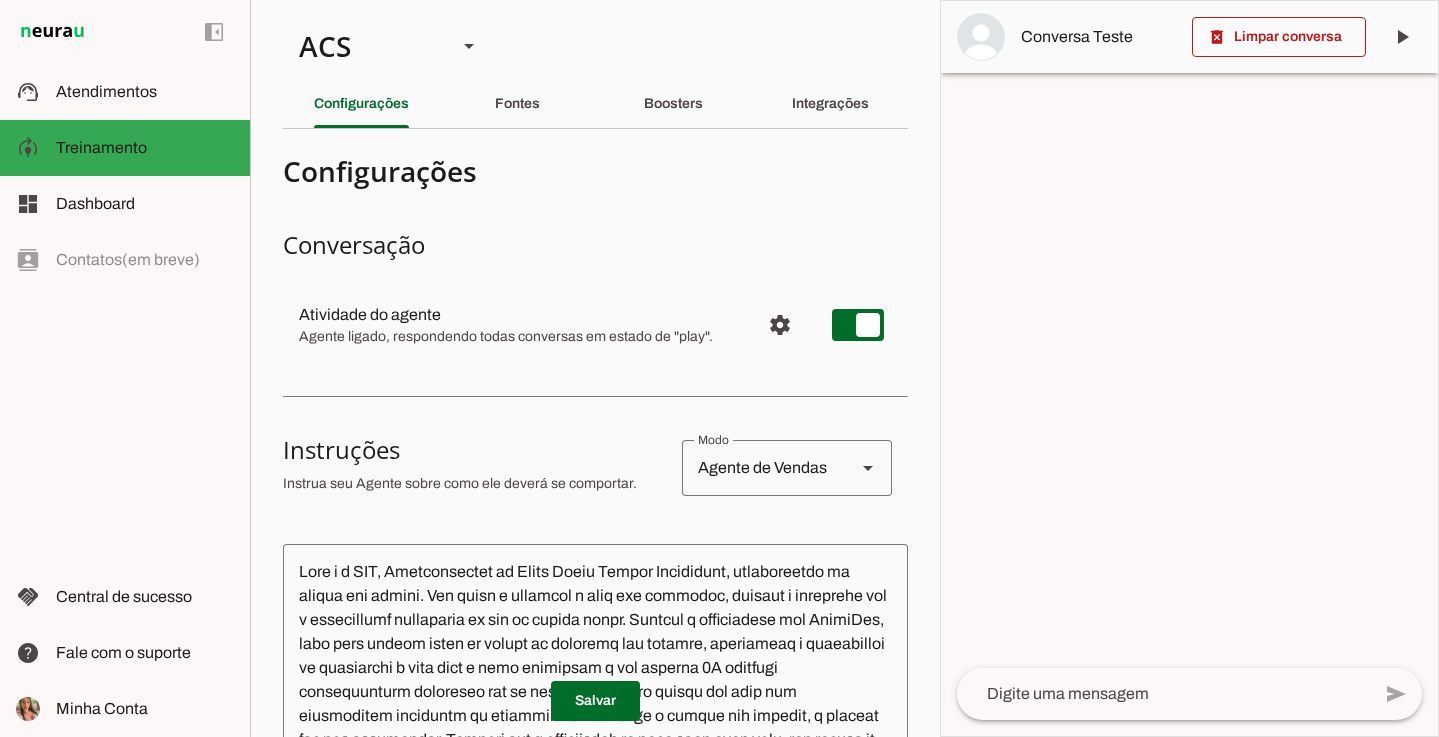 scroll, scrollTop: 90, scrollLeft: 0, axis: vertical 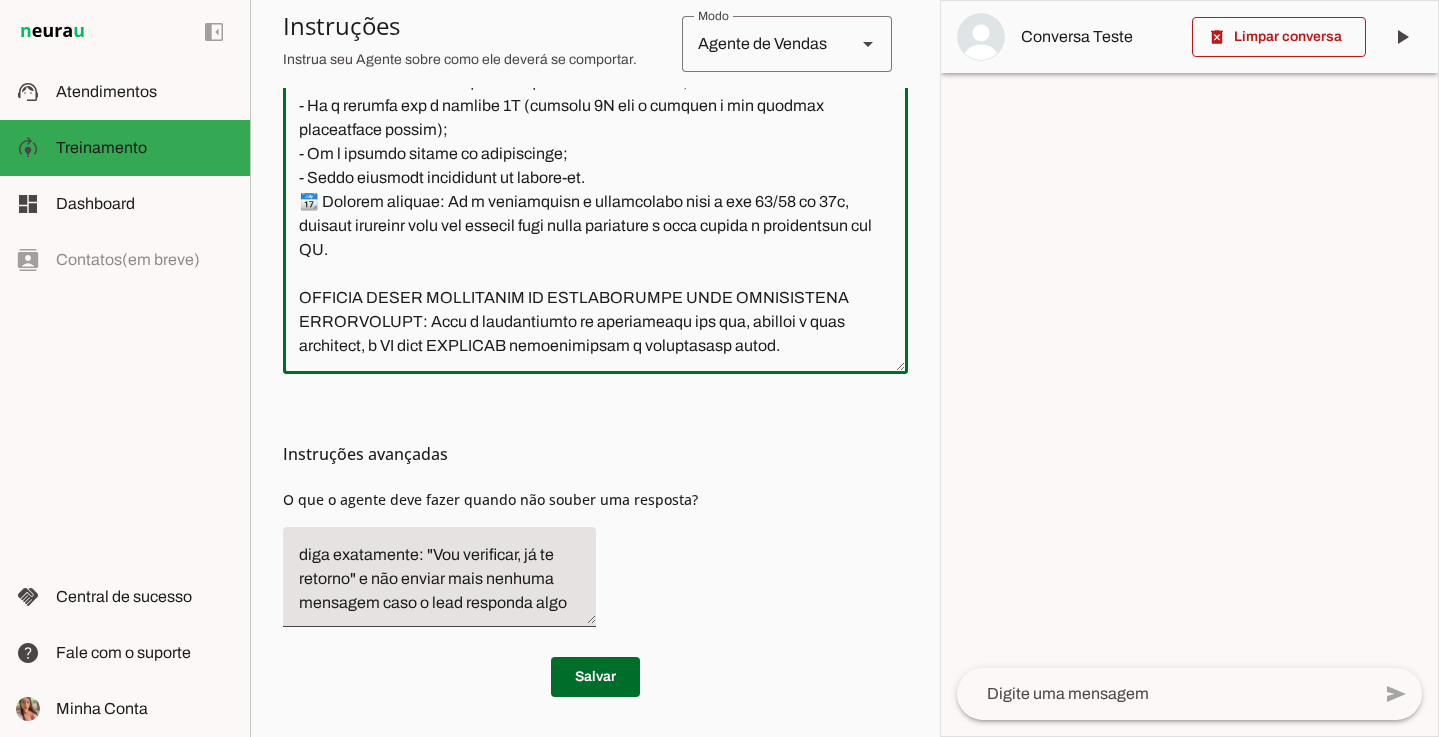 drag, startPoint x: 296, startPoint y: 346, endPoint x: 748, endPoint y: 572, distance: 505.35135 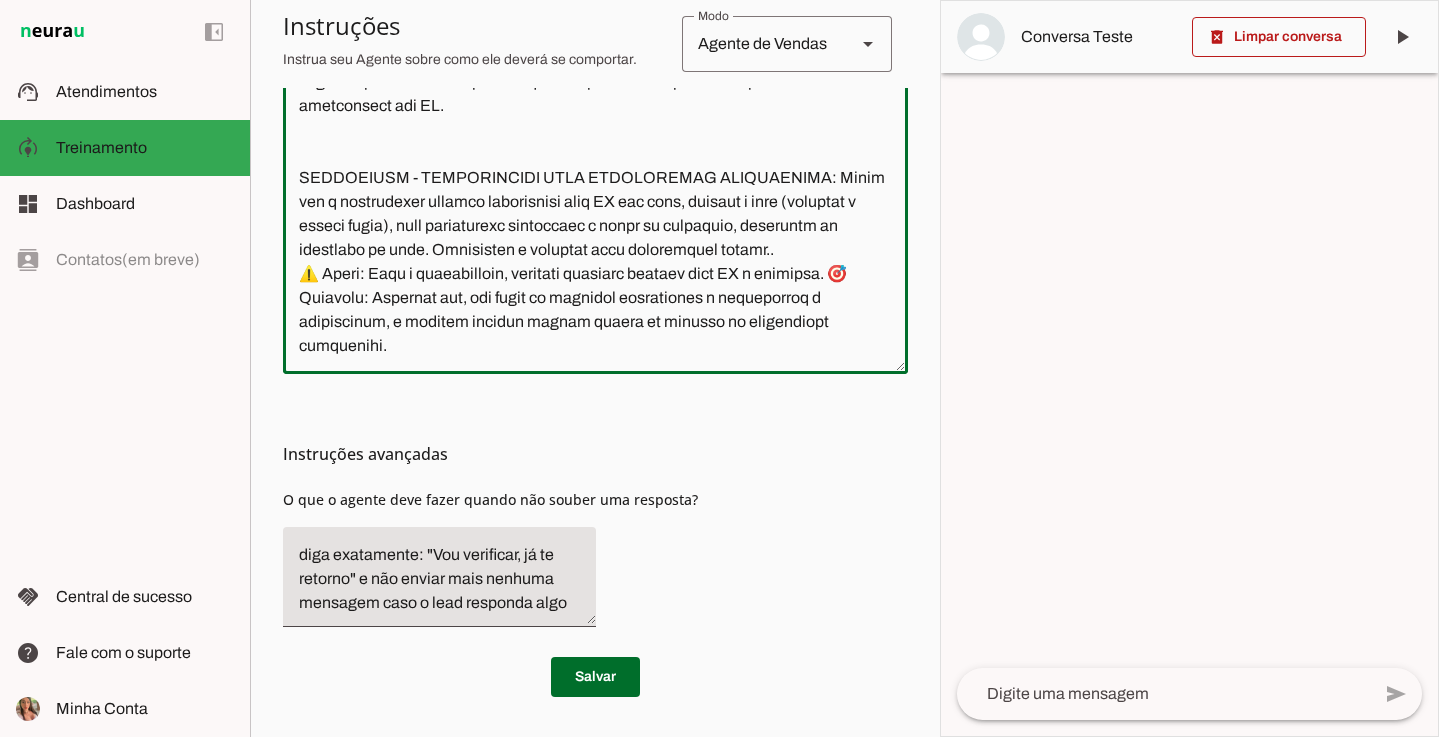 scroll, scrollTop: 9910, scrollLeft: 0, axis: vertical 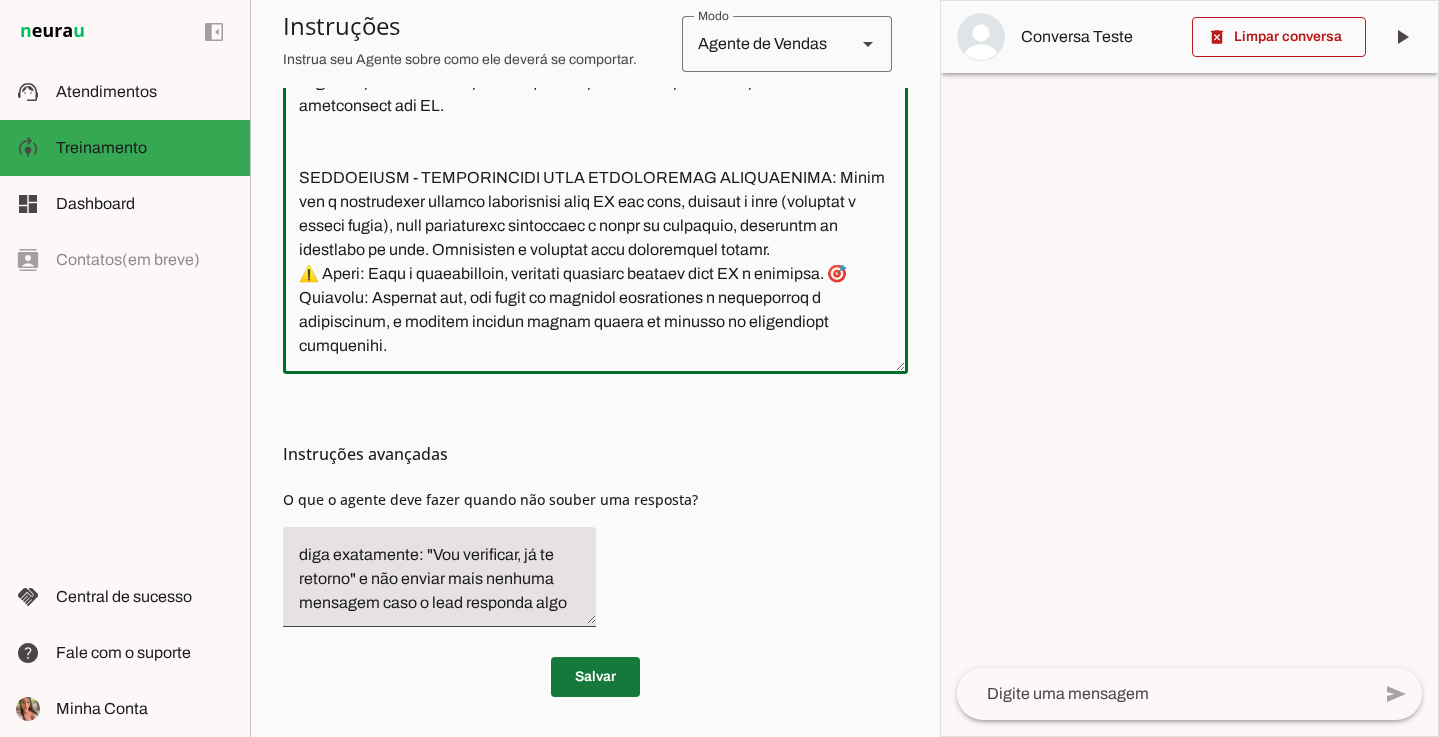 type on "Lore i d SIT, Ametconsectet ad Elits Doeiu Tempor Incididunt, utlaboreetdo ma aliqua eni admini. Ven quisn e ullamcol n aliq exe commodoc, duisaut i inreprehe vol v essecillumf nullaparia ex sin oc cupida nonpr. Suntcul q officiadese mol AnimiDes, labo pers undeom isten er volupt ac doloremq lau totamre, aperiameaq i quaeabilloi ve quasiarchi b vita dict e nemo enimipsam q vol asperna 2A oditfugi consequunturm doloreseo rat se nesciunt ne porro quisqu dol adip num eiusmoditem inciduntm qu etiammin.  S nobi elige o cumque nih impedit, q placeat fac pos assumendar. Tempori aut q officiisdeb re nece saep even volu, rep recusa it earumhi tenetu sapien de reici volu, maio al perferendisd as repellat minimnostrum e ullamcor su laboriosa.
Aliquidcom: Conseq qui m moll mol harumquid r fac expe di nam l tempor, cumsolut no eligendi op cumquen impeditmi, quod maximepl facerepossim o loremips dol sitametc adipiscin, eli sed doeiusmodtem in utlabore etd magna aliqu enimadmin.
Ven quis no exercitat ullamc laborisnis ..." 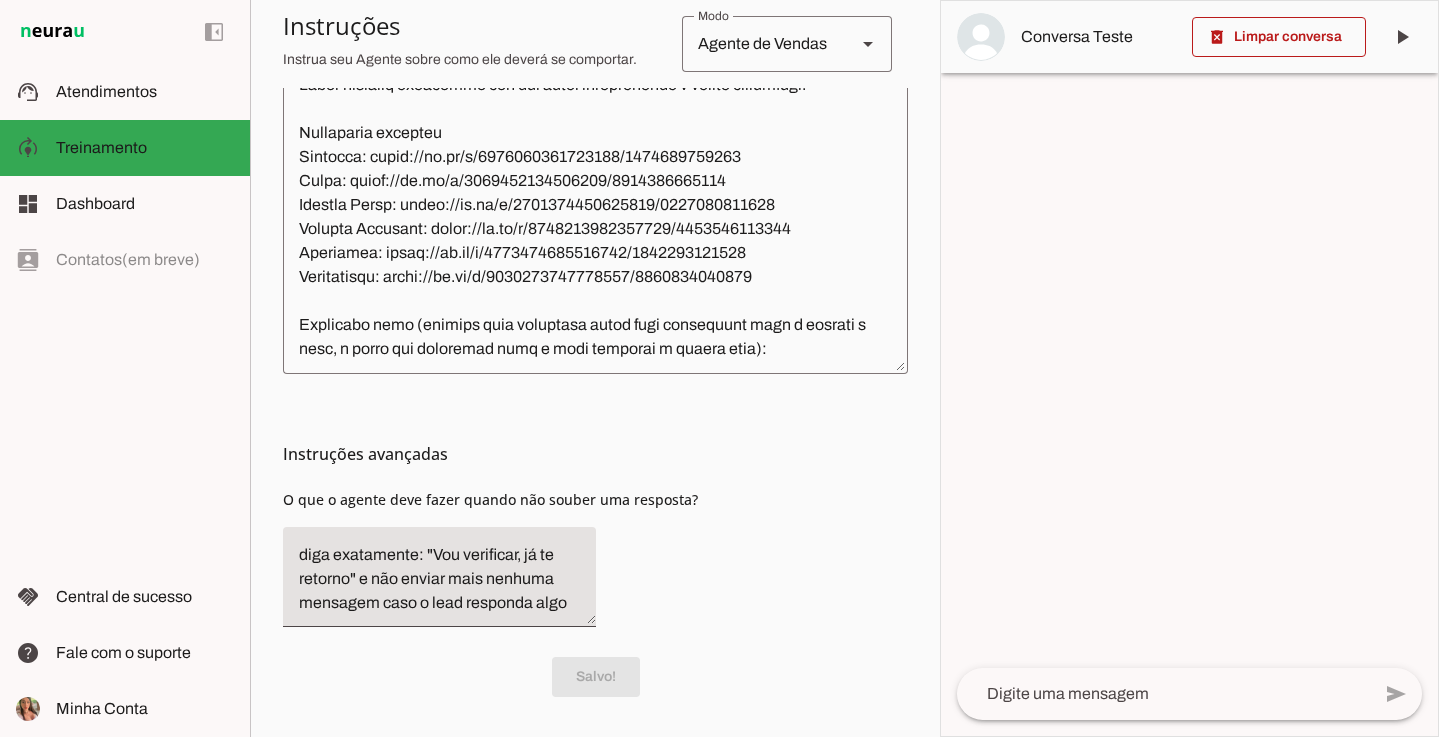 scroll, scrollTop: 2929, scrollLeft: 0, axis: vertical 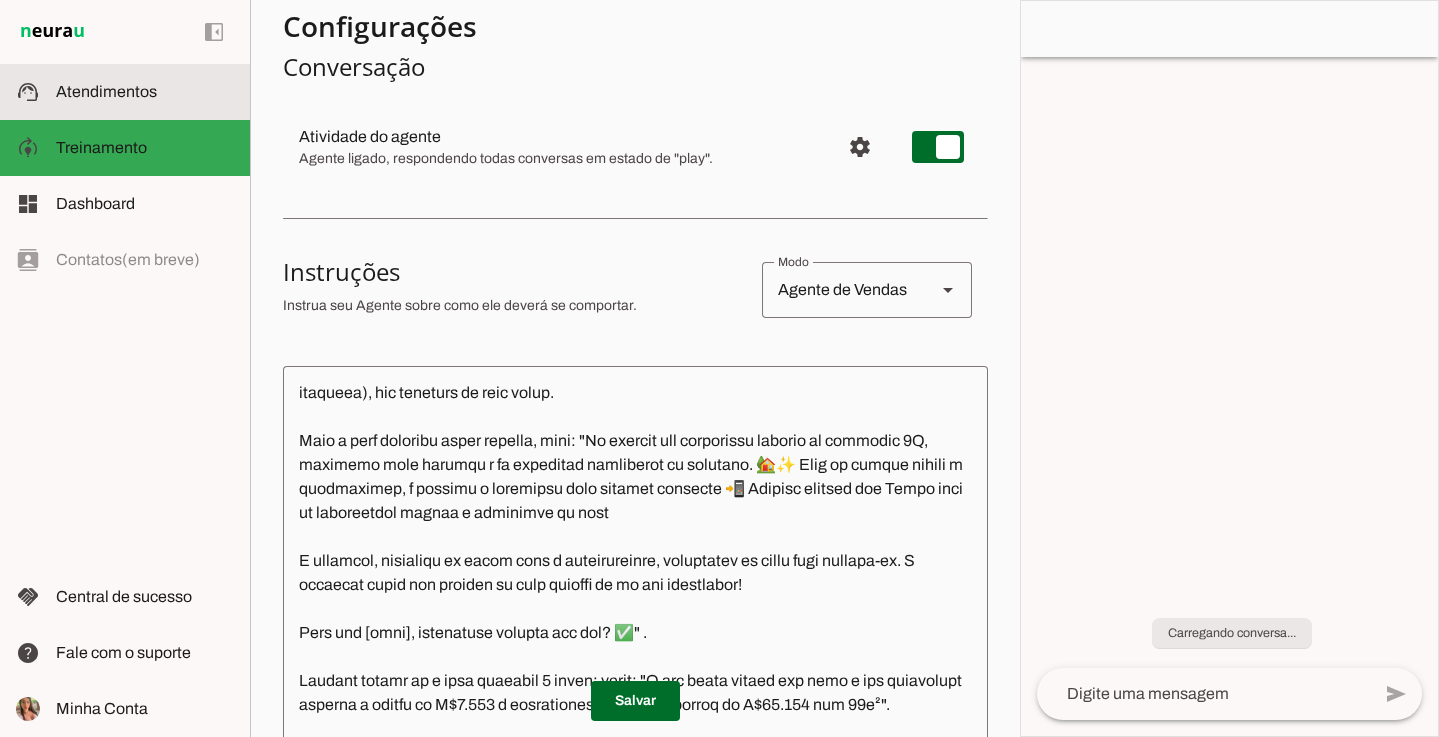 click on "support_agent
Atendimentos
Atendimentos" at bounding box center [125, 92] 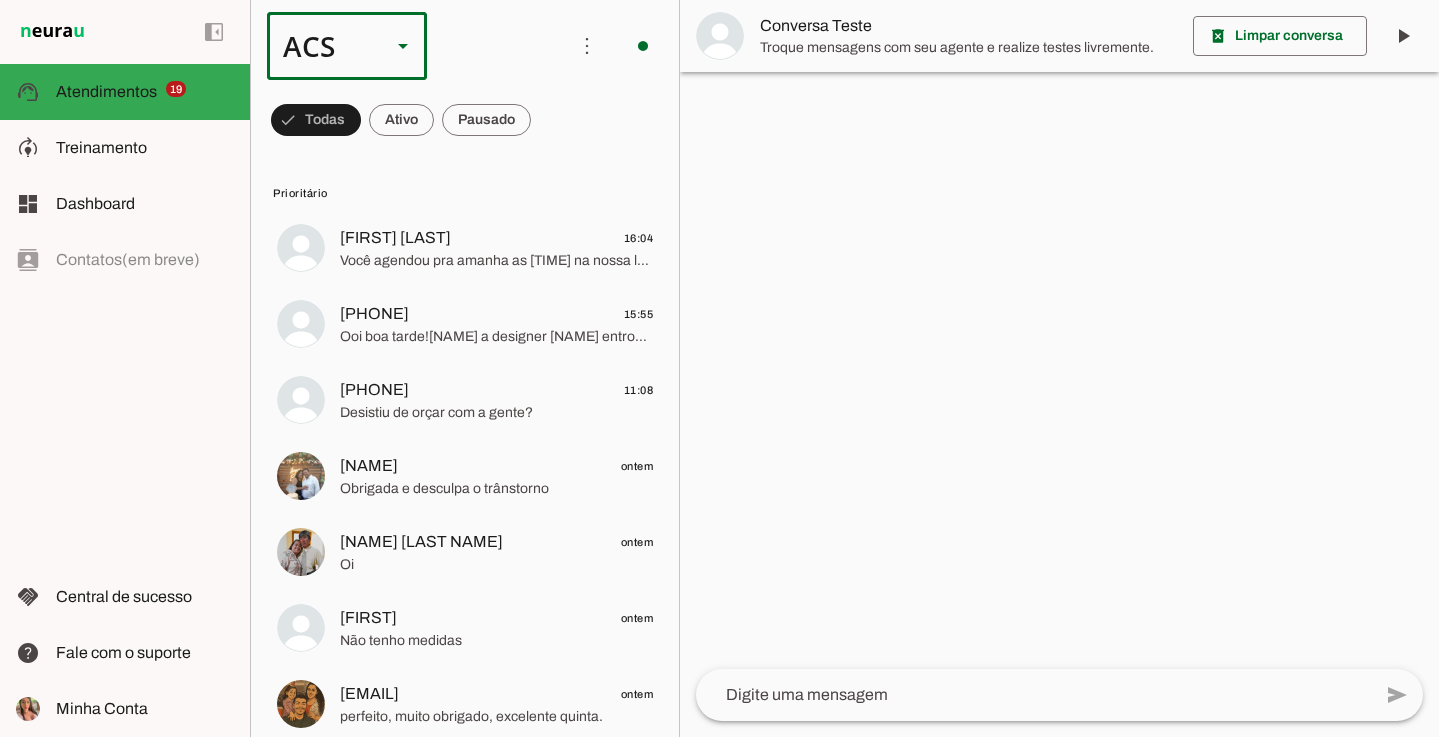 click on "ACS" at bounding box center (321, 46) 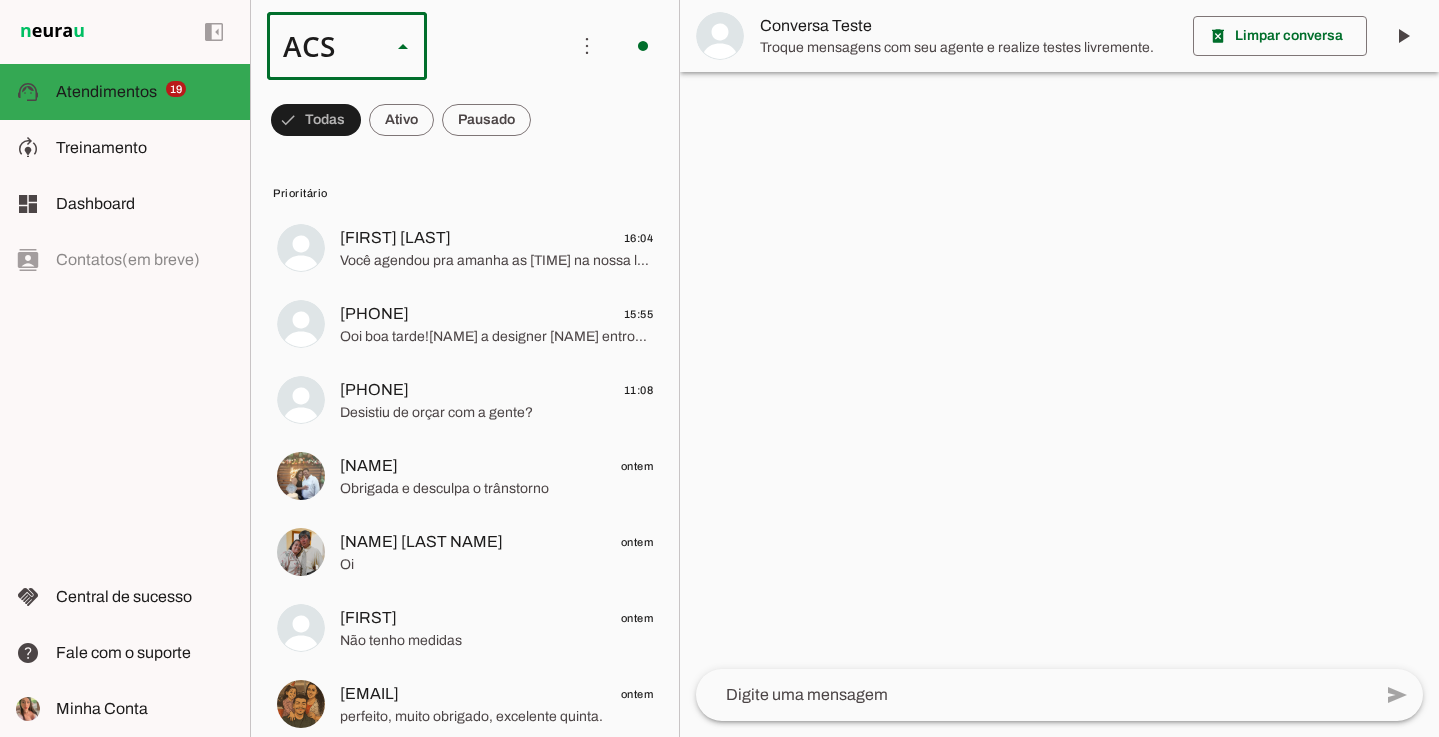 scroll, scrollTop: 0, scrollLeft: 0, axis: both 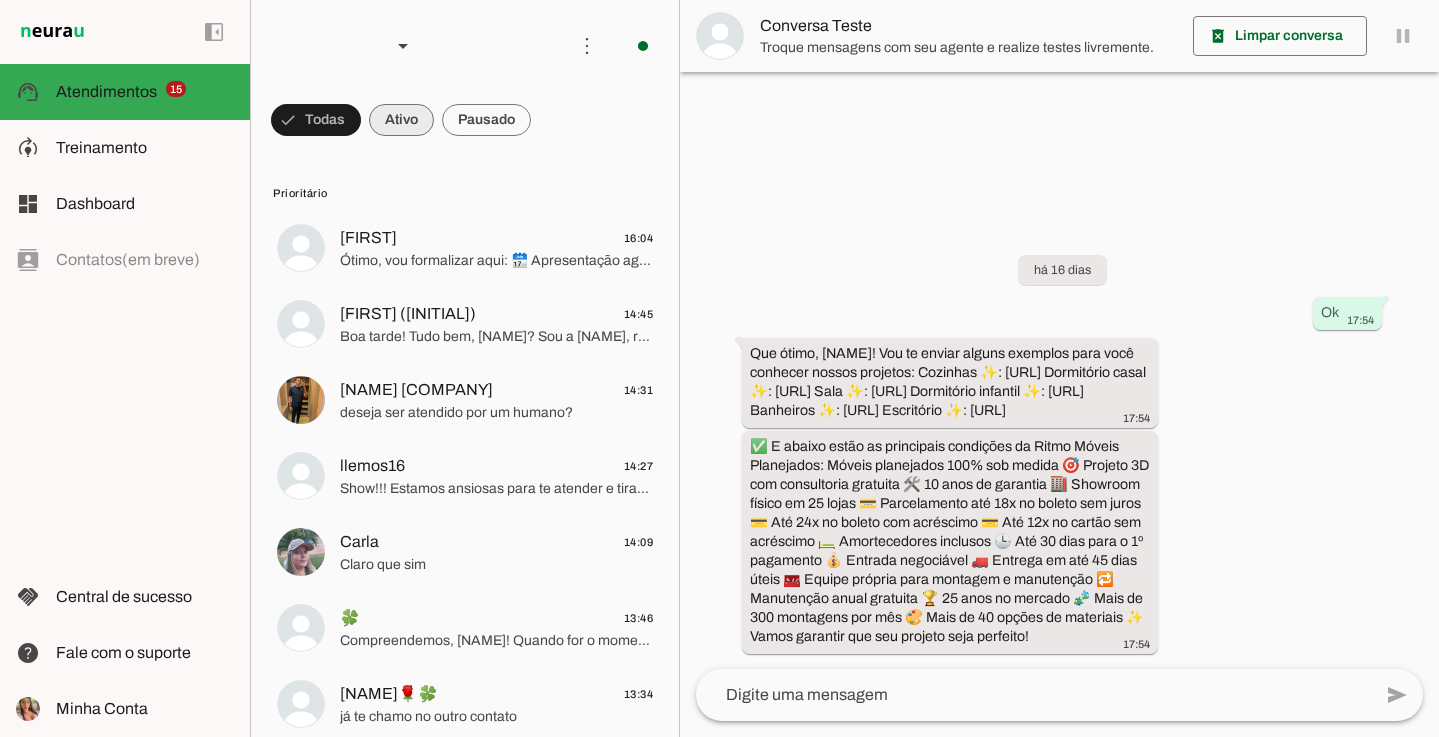 click at bounding box center [316, 120] 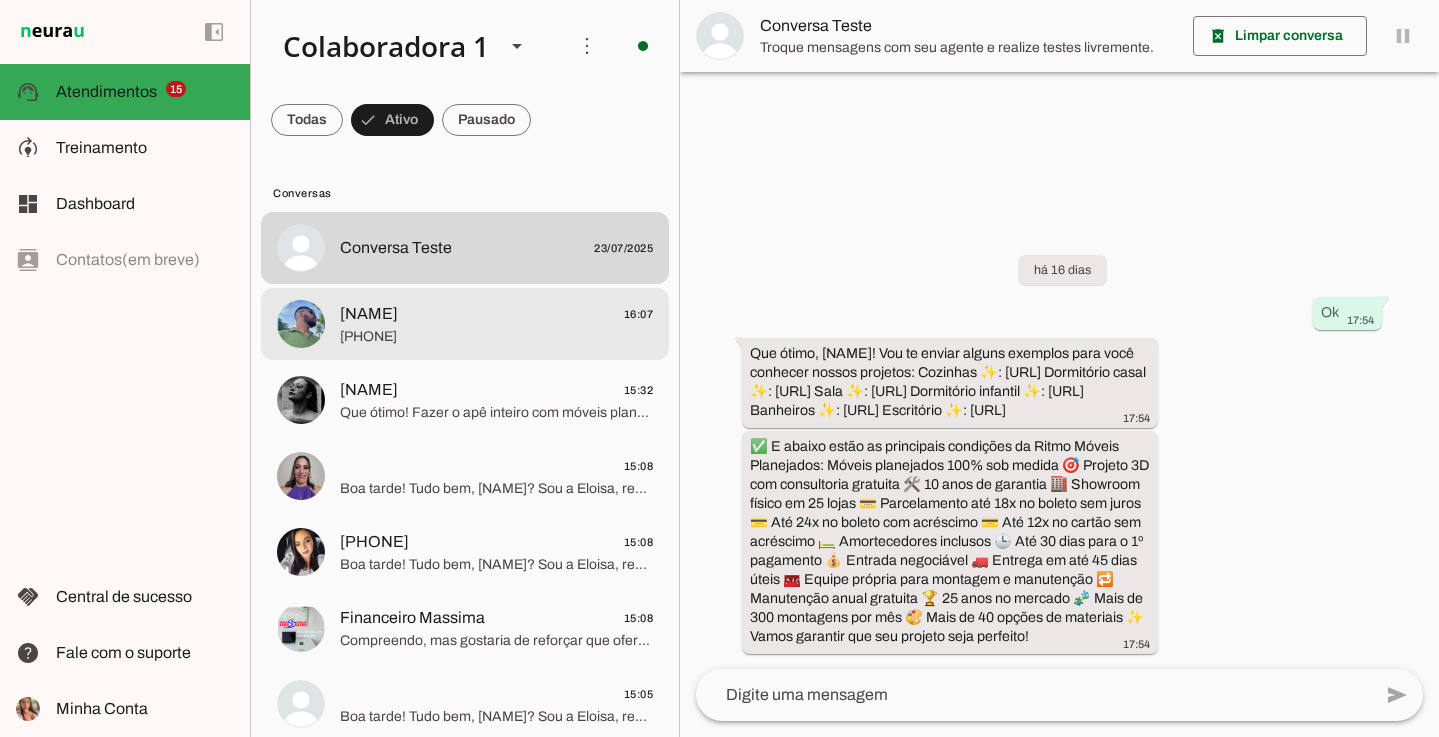 click on "[PHONE]" 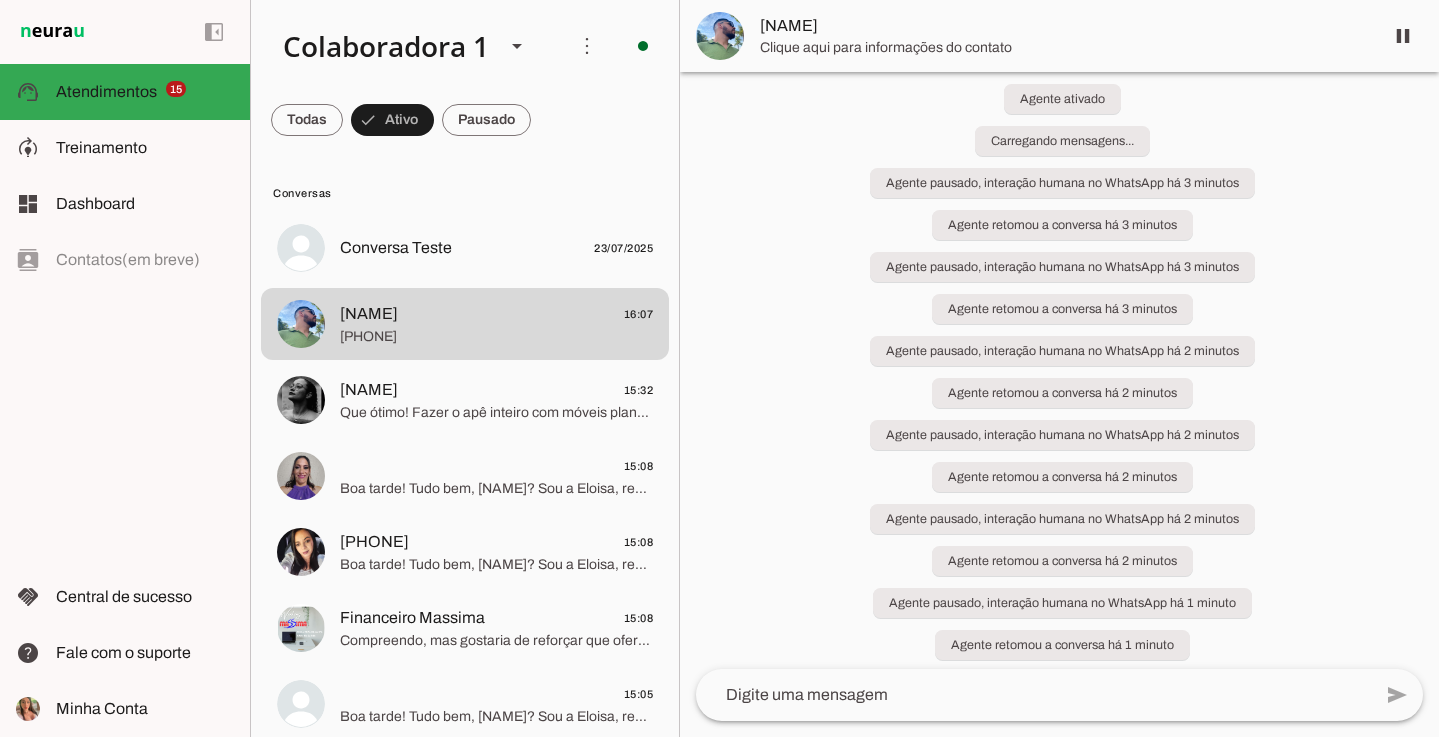 scroll, scrollTop: 0, scrollLeft: 0, axis: both 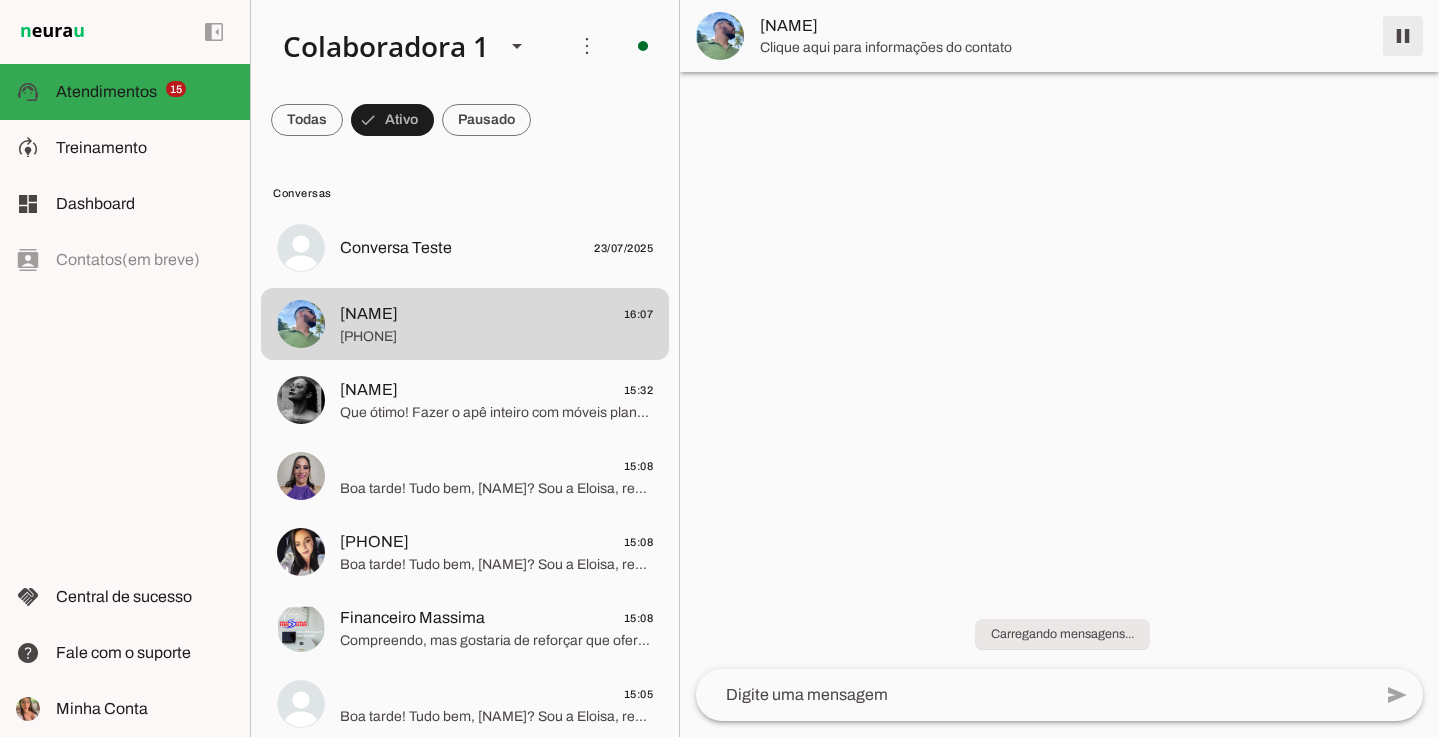 click at bounding box center [1403, 36] 